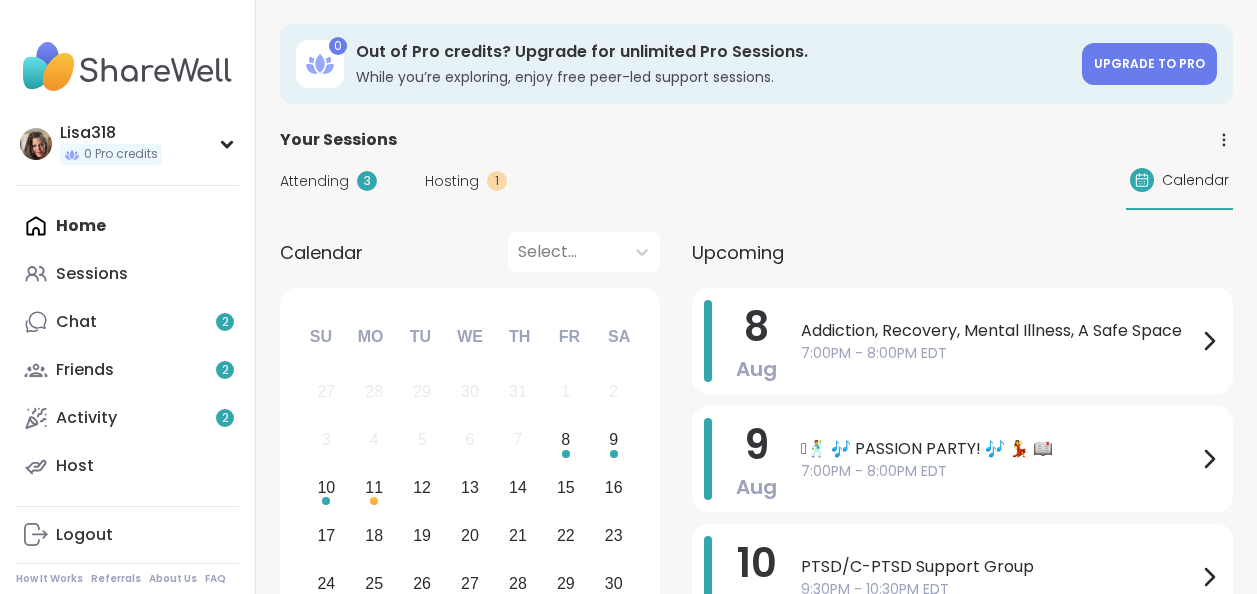 scroll, scrollTop: 0, scrollLeft: 0, axis: both 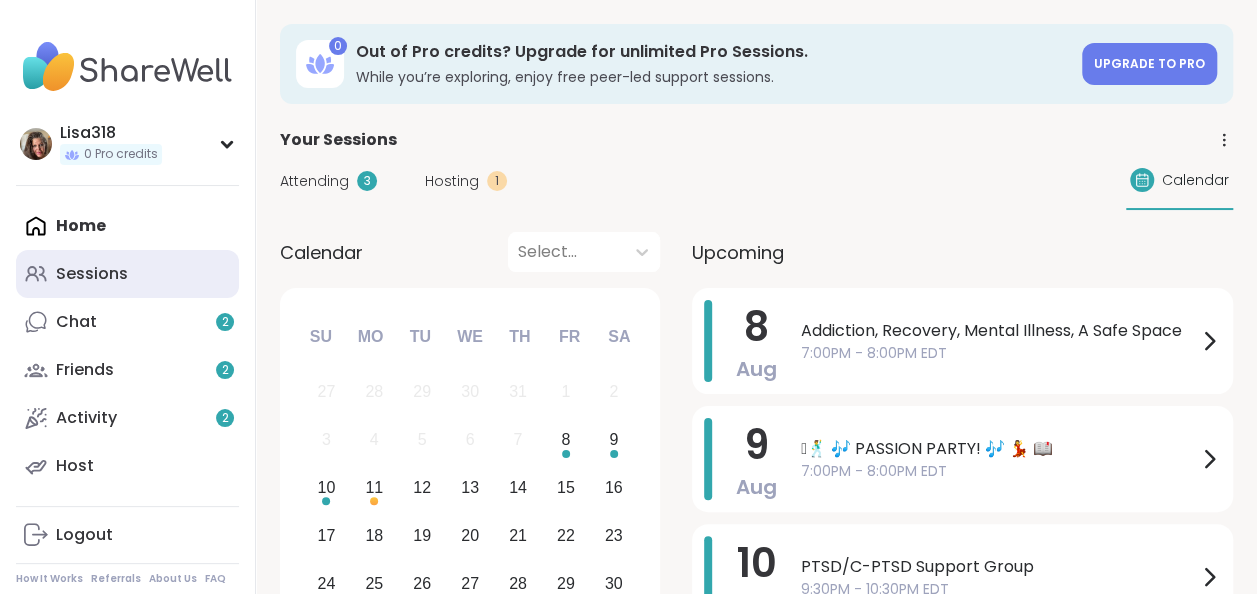 click on "Sessions" at bounding box center [92, 274] 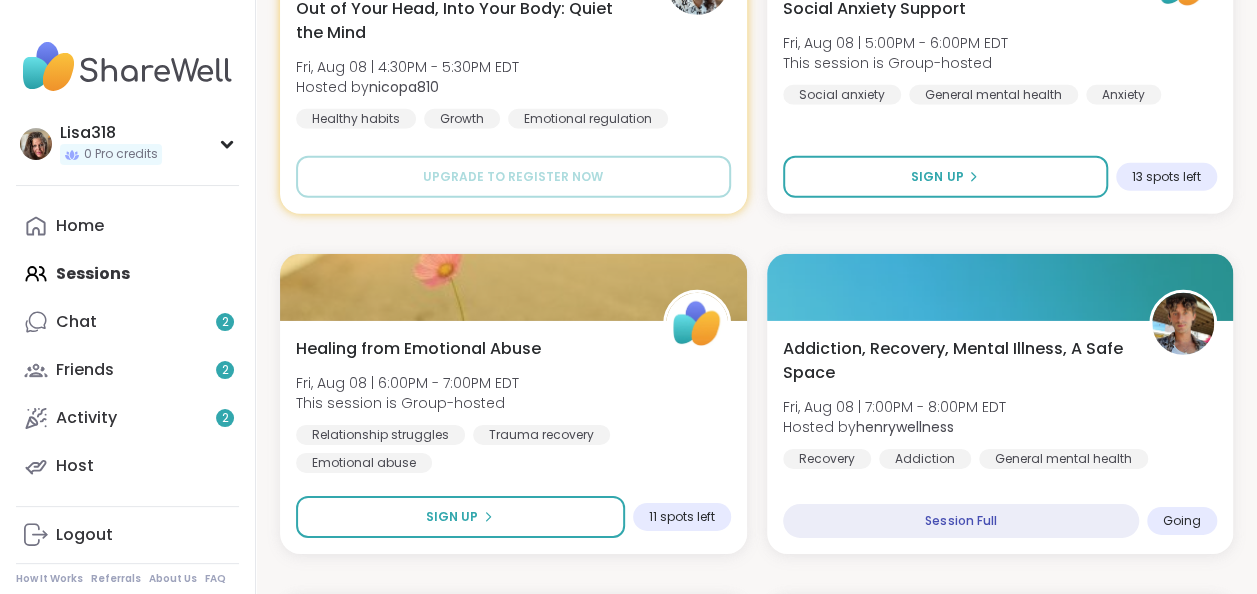 scroll, scrollTop: 2954, scrollLeft: 0, axis: vertical 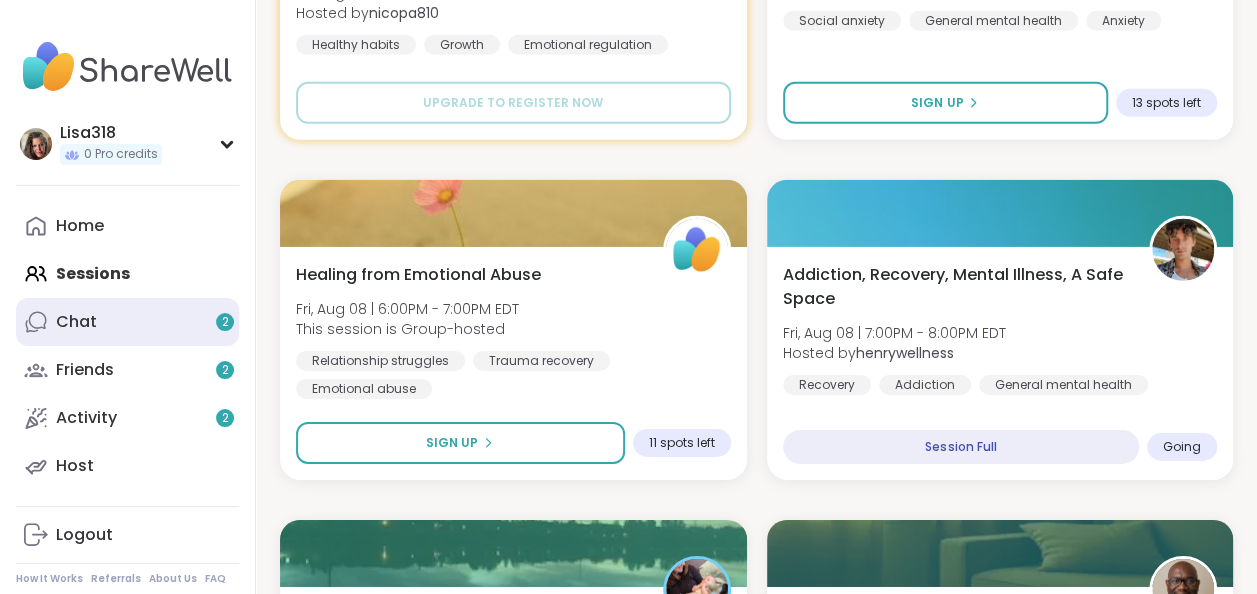 click on "2" at bounding box center (225, 322) 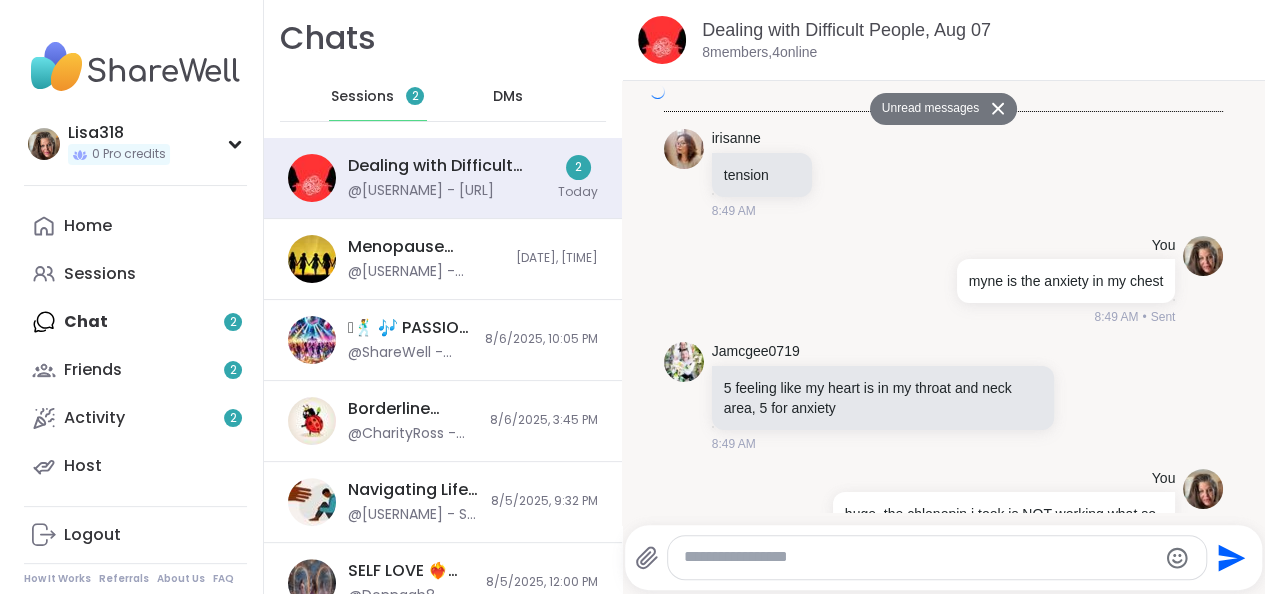 scroll, scrollTop: 0, scrollLeft: 0, axis: both 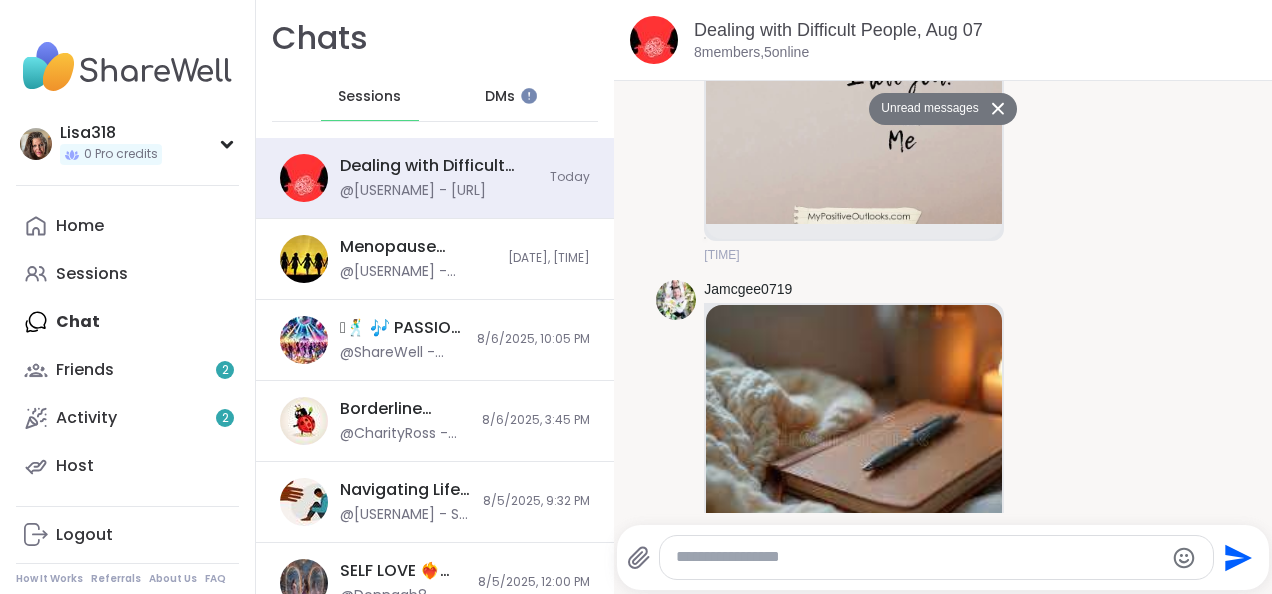 click at bounding box center [1001, 108] 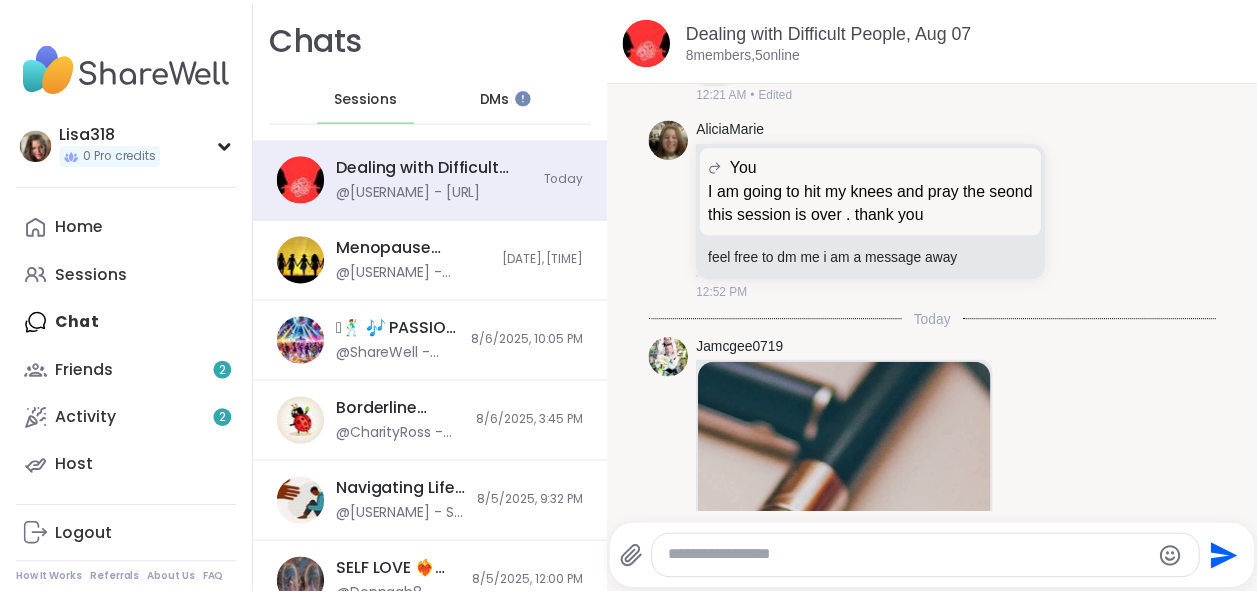 scroll, scrollTop: 12430, scrollLeft: 0, axis: vertical 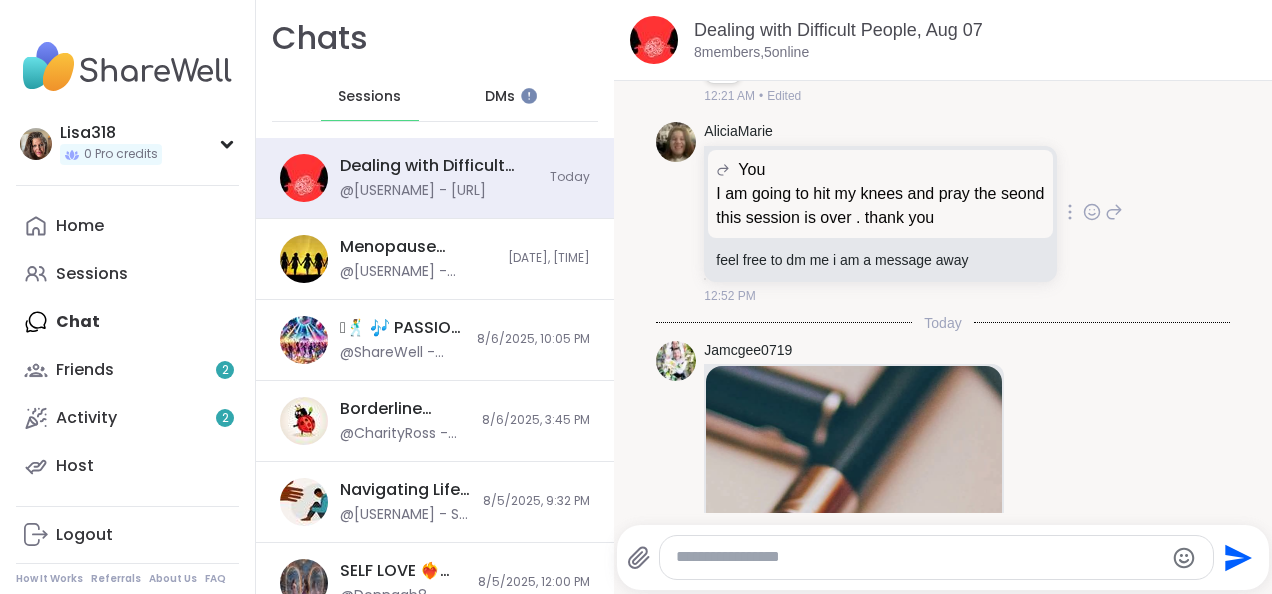 click at bounding box center (676, 142) 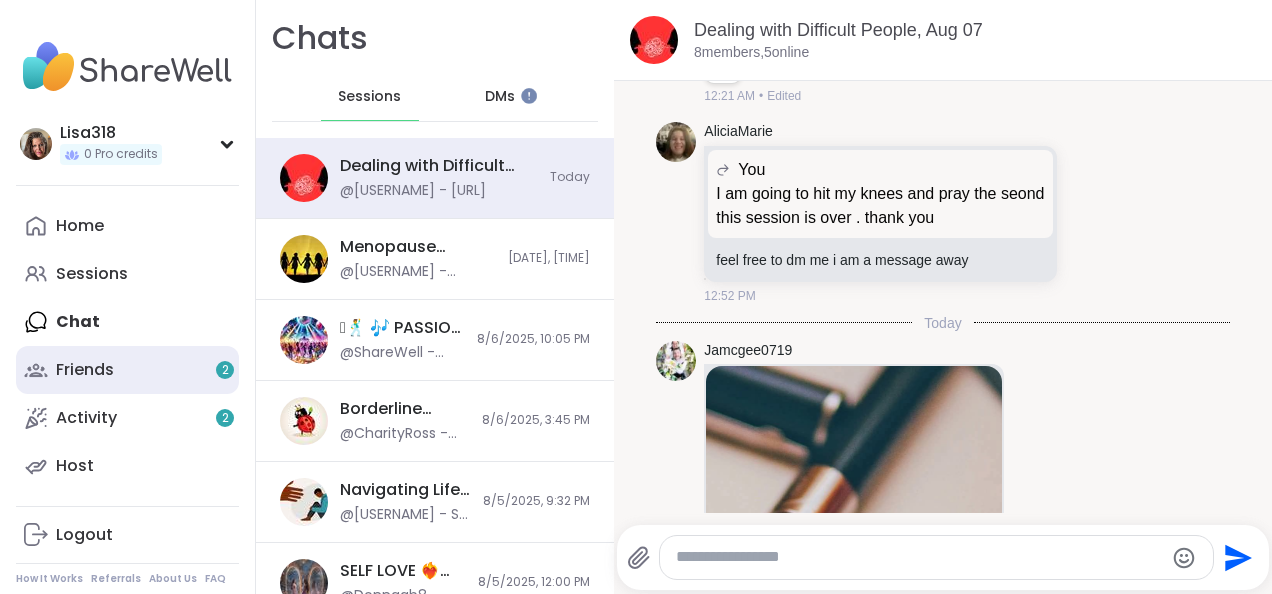 click on "Friends 2" at bounding box center (85, 370) 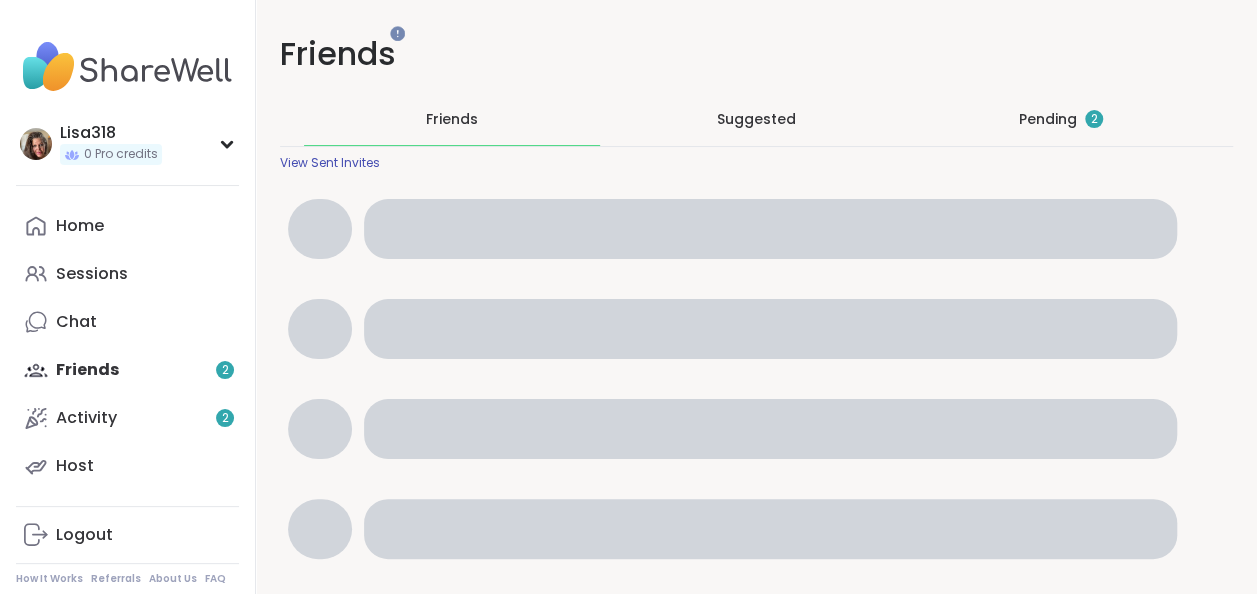 scroll, scrollTop: 0, scrollLeft: 0, axis: both 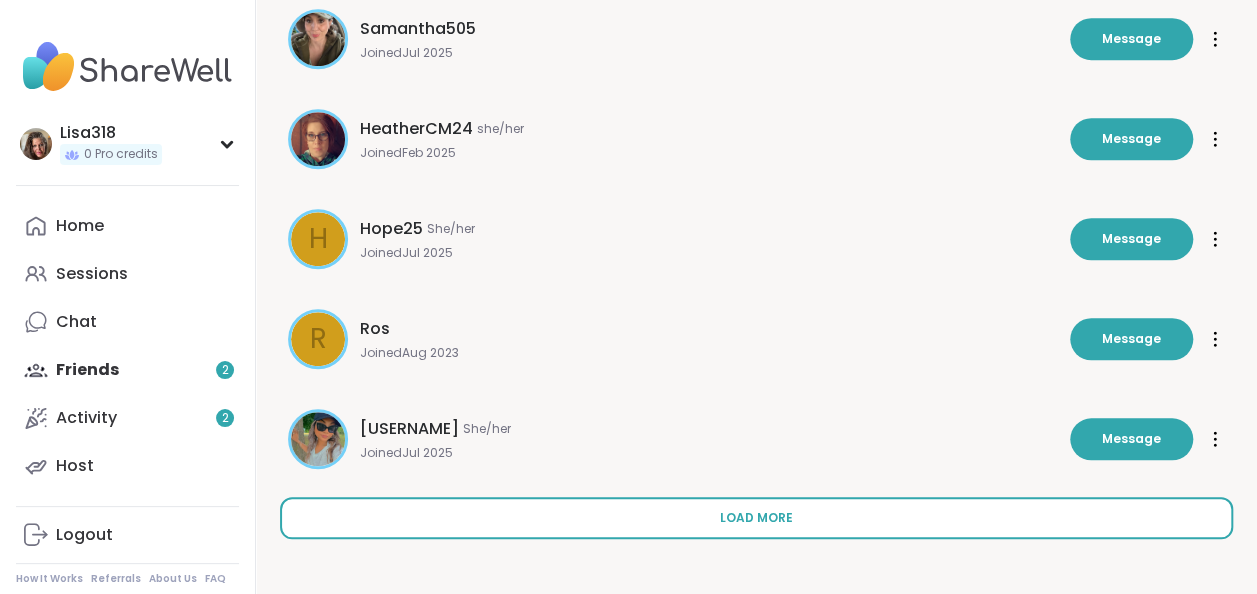 click on "Load more" at bounding box center [756, 518] 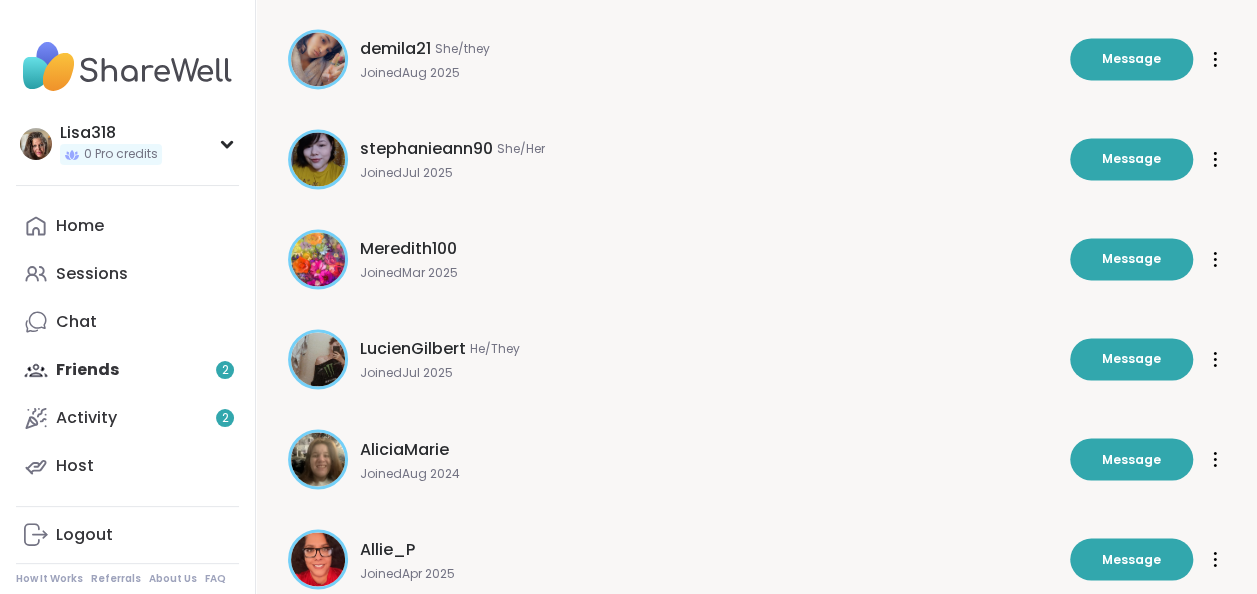 scroll, scrollTop: 1472, scrollLeft: 0, axis: vertical 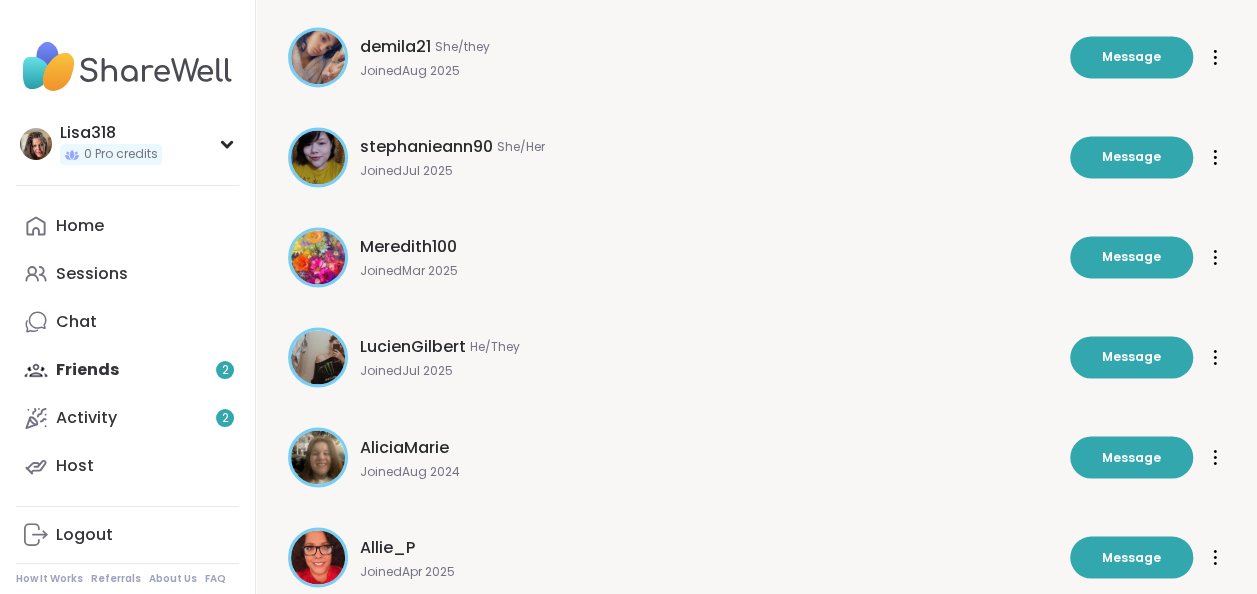click on "Home Sessions Chat Friends 2 Activity 2 Host" at bounding box center [127, 346] 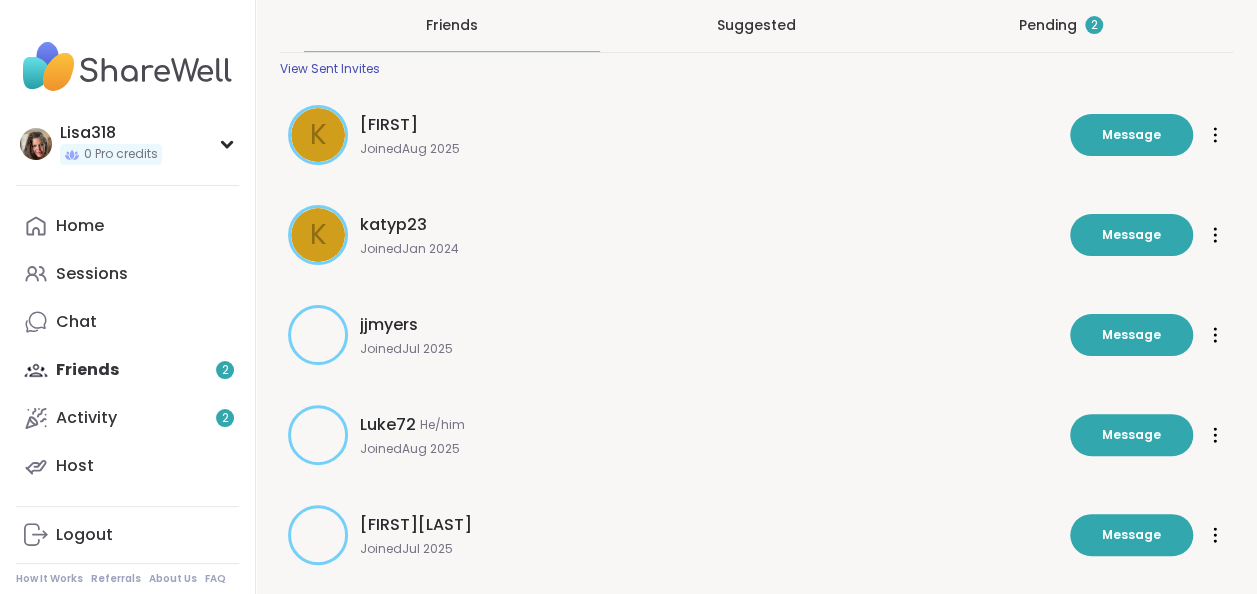 scroll, scrollTop: 0, scrollLeft: 0, axis: both 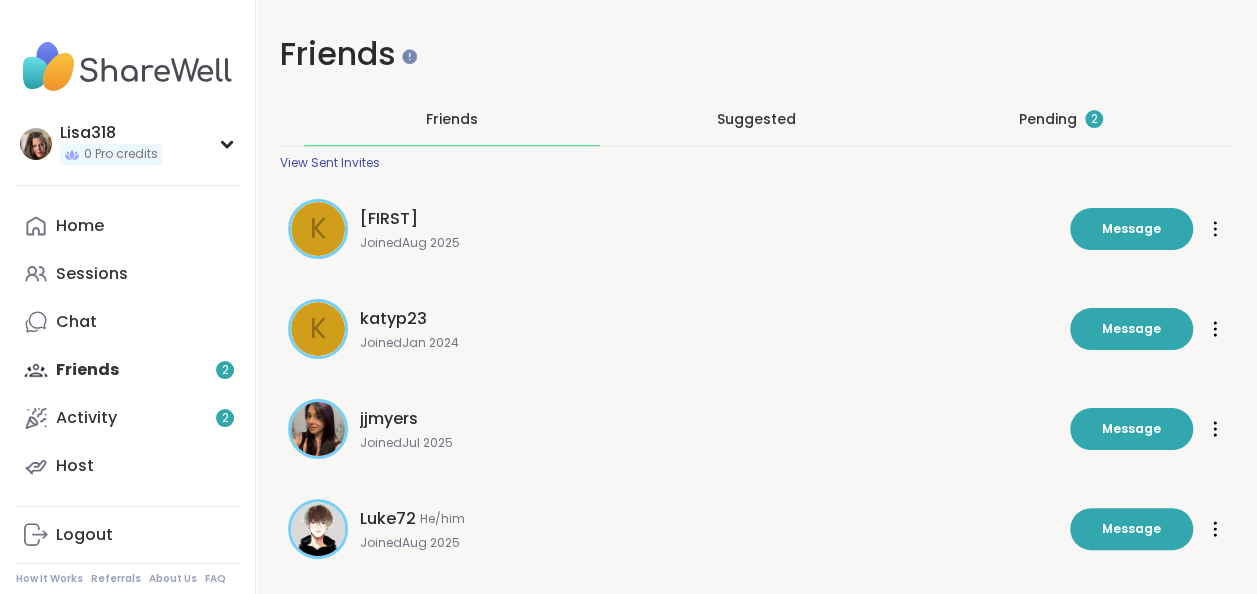 click on "Pending   2" at bounding box center [1061, 119] 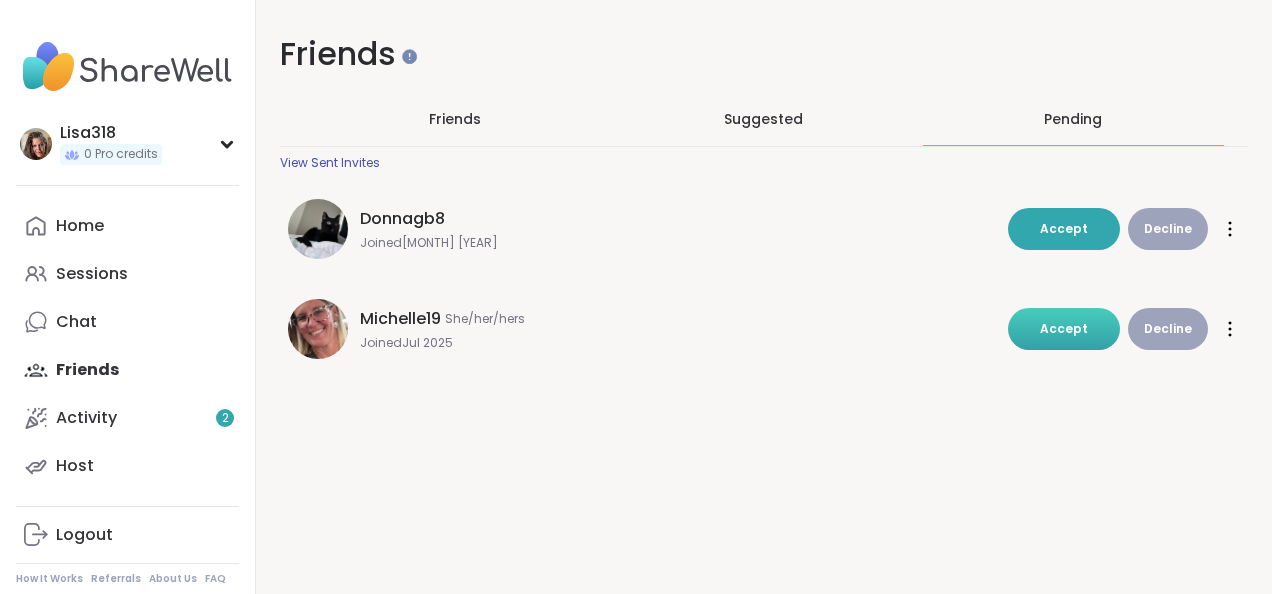 click on "Accept" at bounding box center [1064, 328] 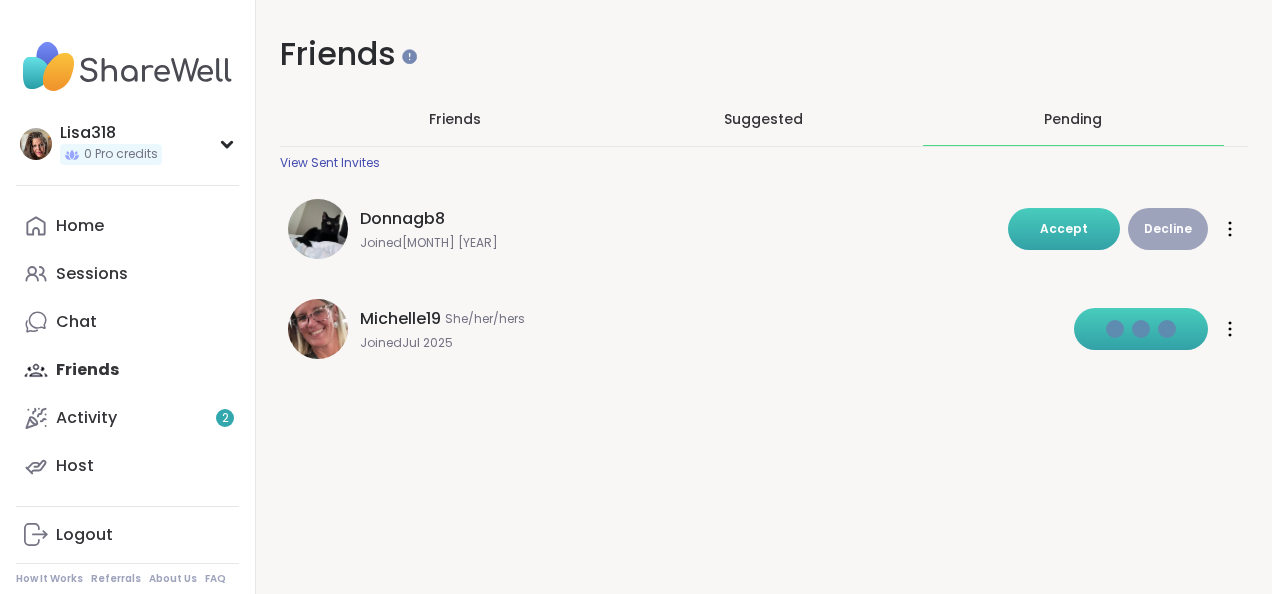 click on "Accept" at bounding box center [1064, 228] 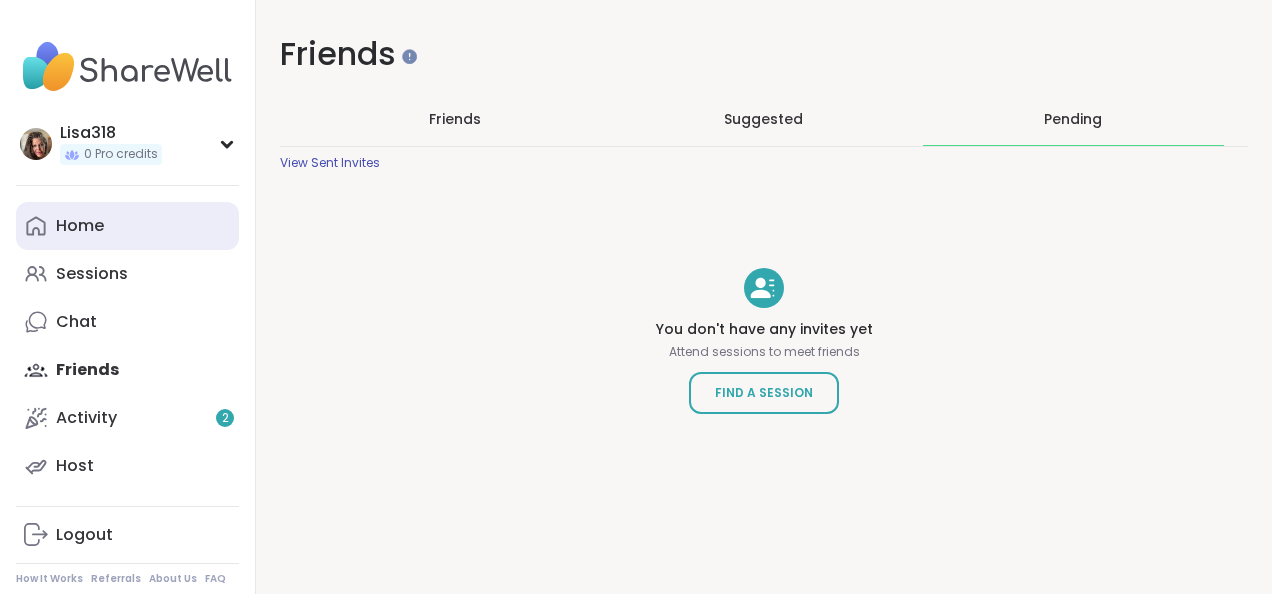 click on "Home" at bounding box center (80, 226) 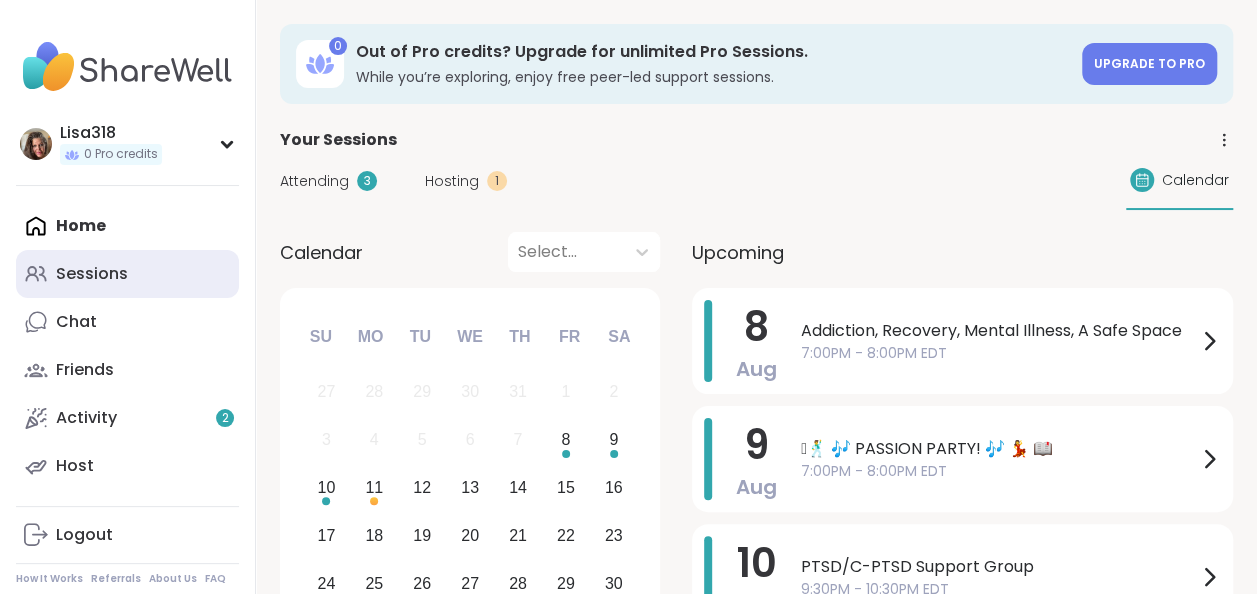click on "Sessions" at bounding box center [92, 274] 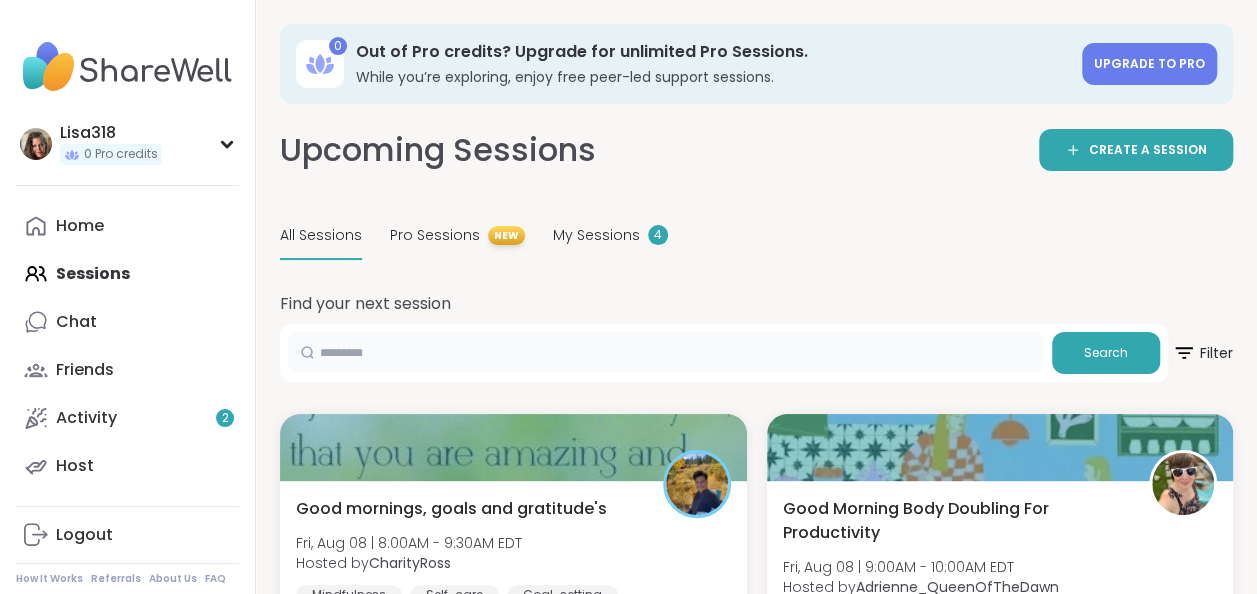 click at bounding box center (666, 352) 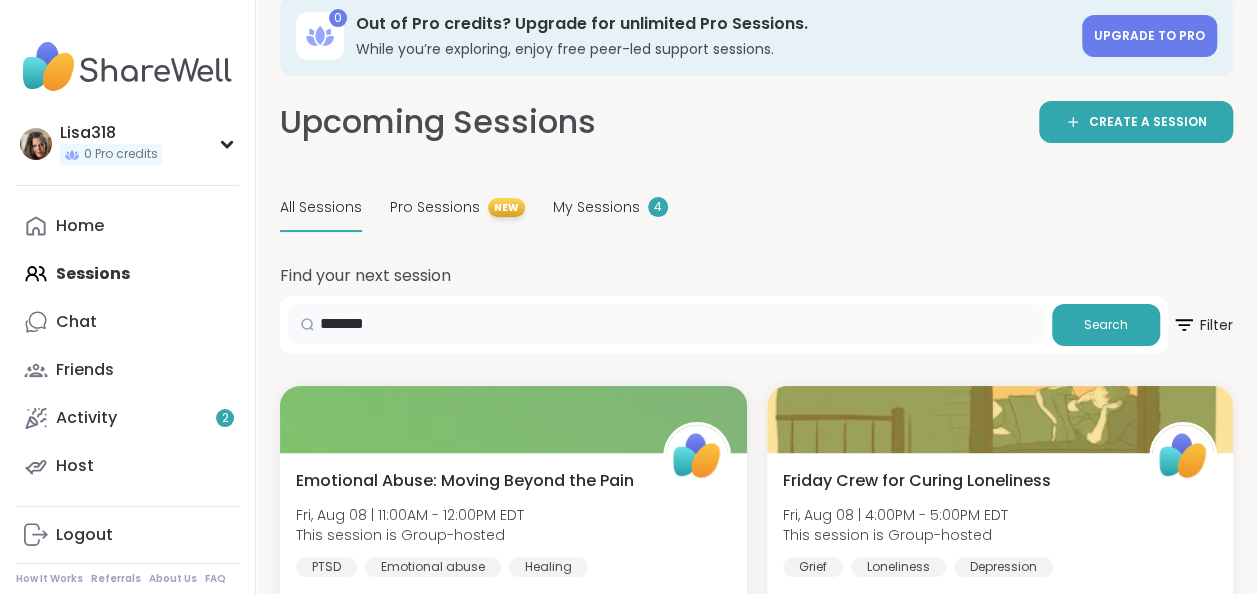 scroll, scrollTop: 0, scrollLeft: 0, axis: both 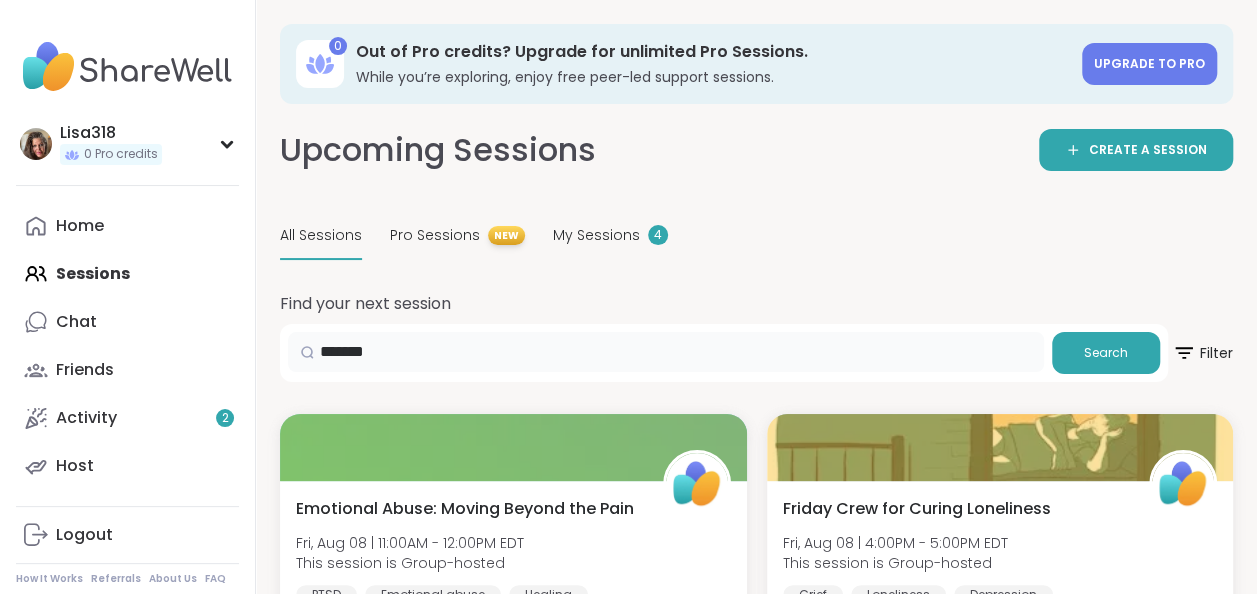 click on "*******" at bounding box center [666, 352] 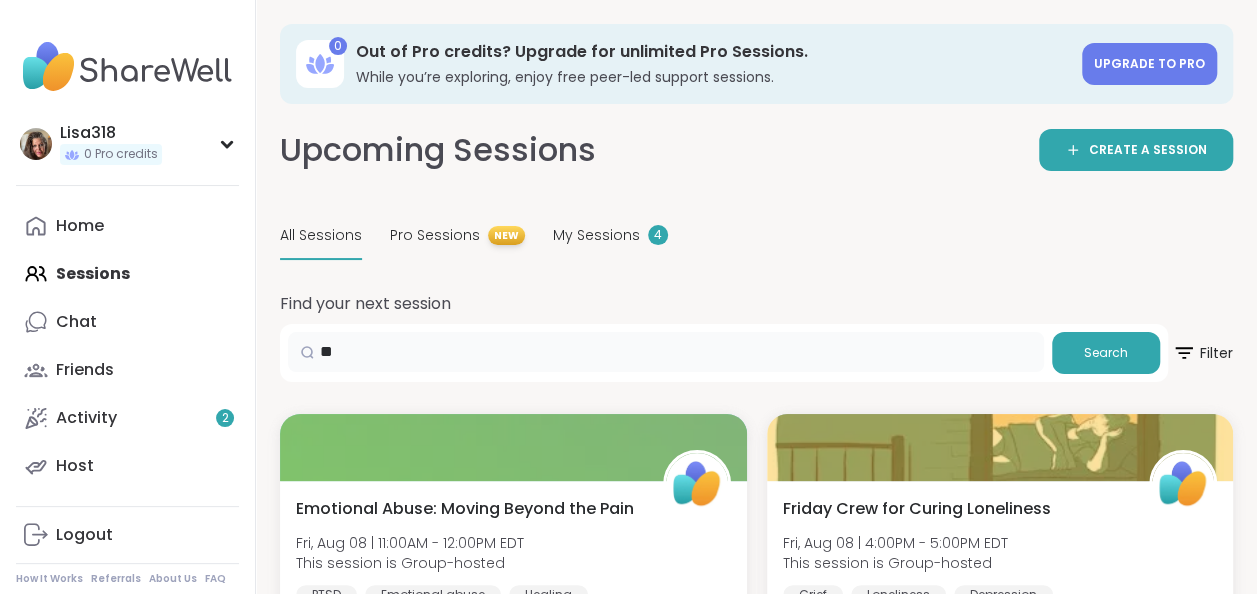 type on "*" 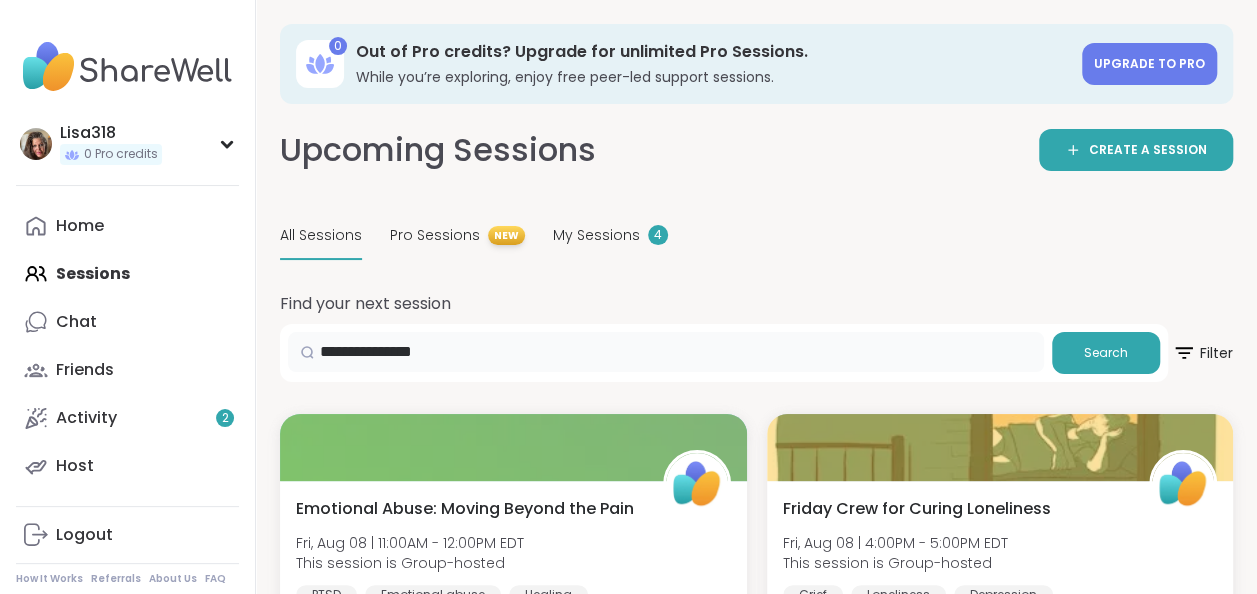 type on "**********" 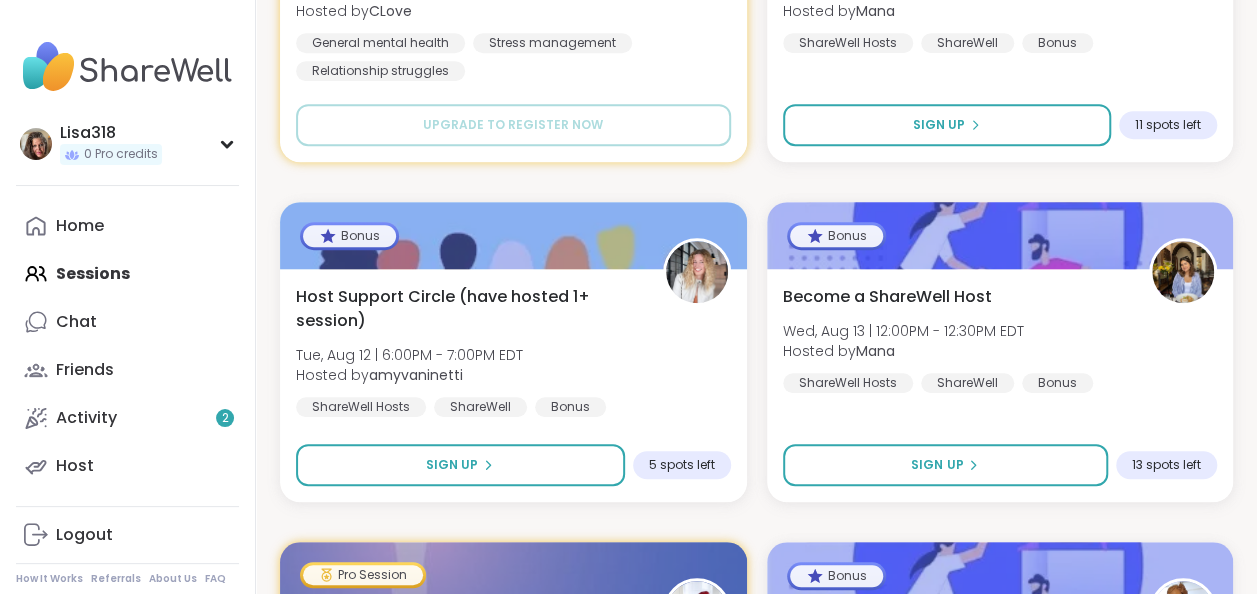 scroll, scrollTop: 555, scrollLeft: 0, axis: vertical 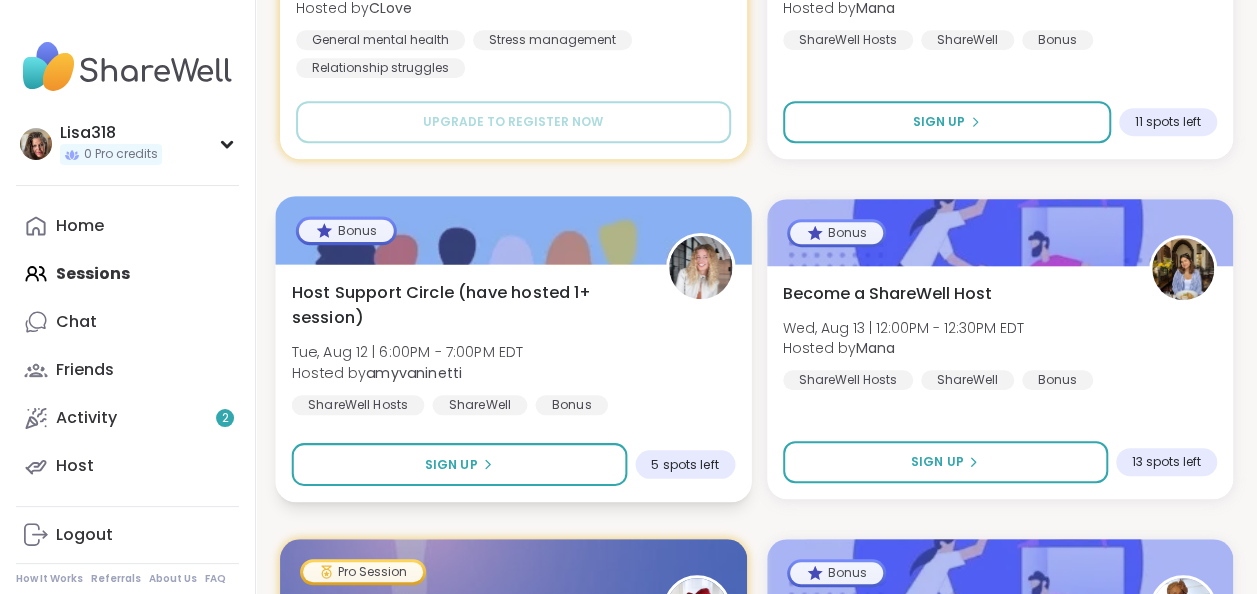 click on "5 spots left" at bounding box center [684, 464] 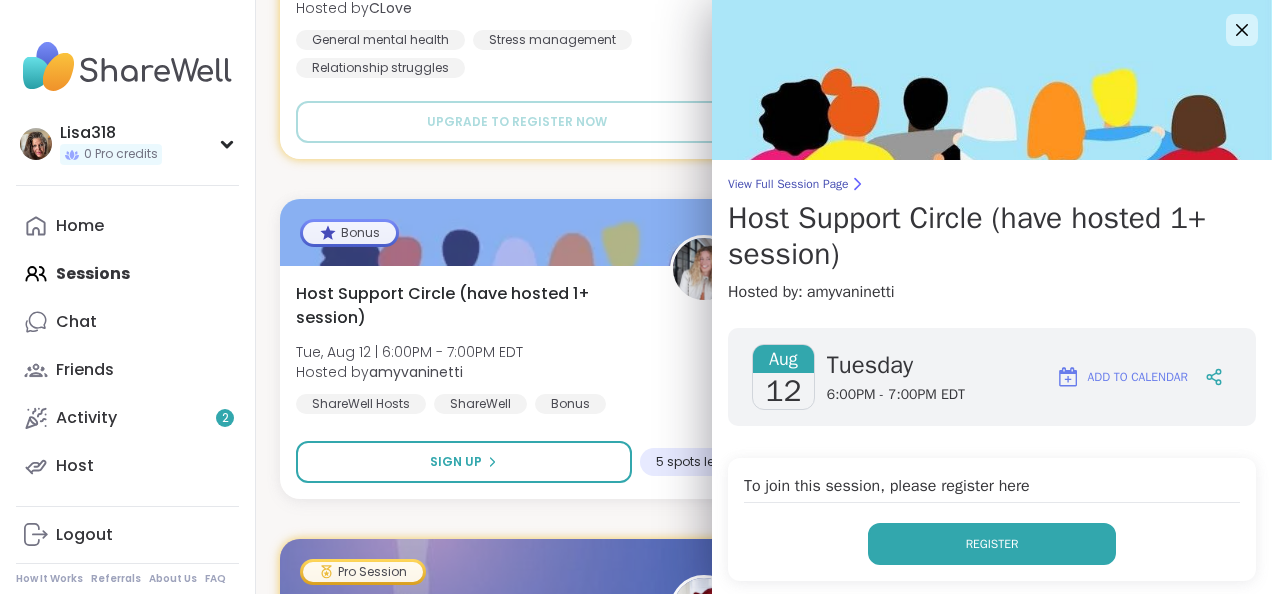click on "Register" at bounding box center [992, 544] 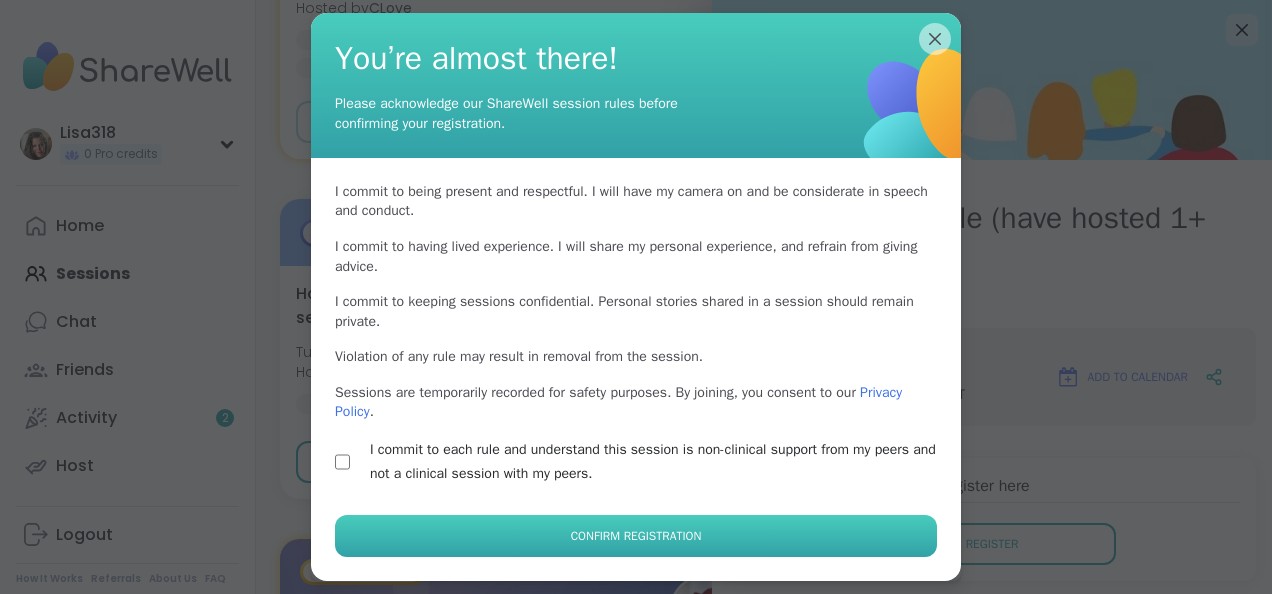 click on "Confirm Registration" at bounding box center [636, 536] 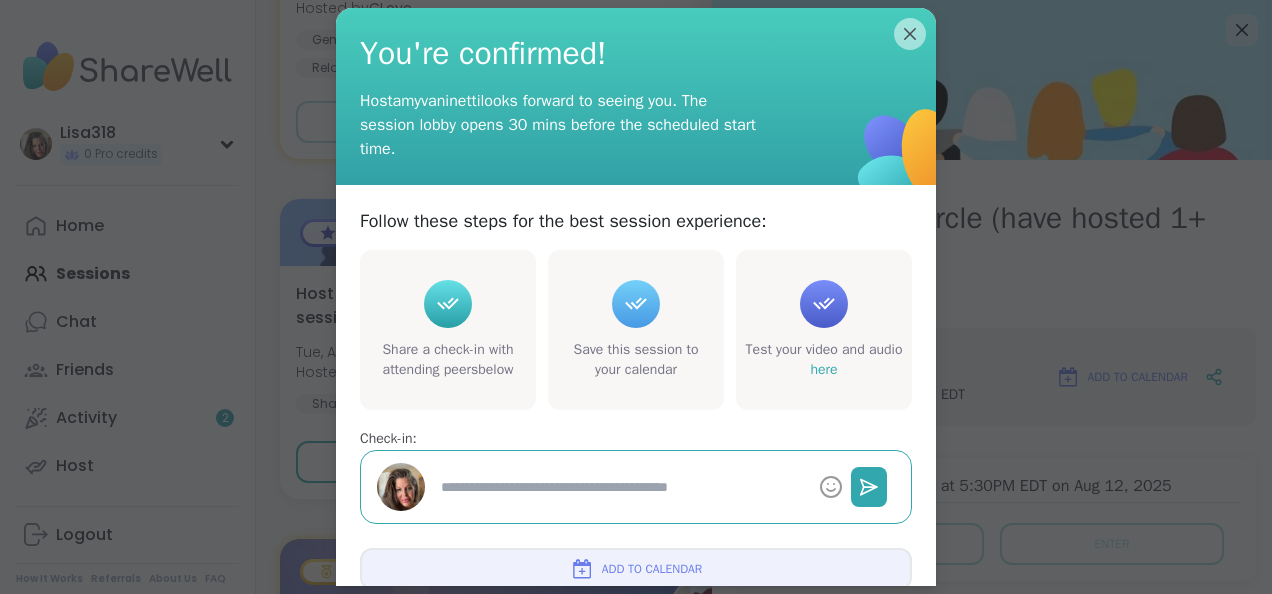 type on "*" 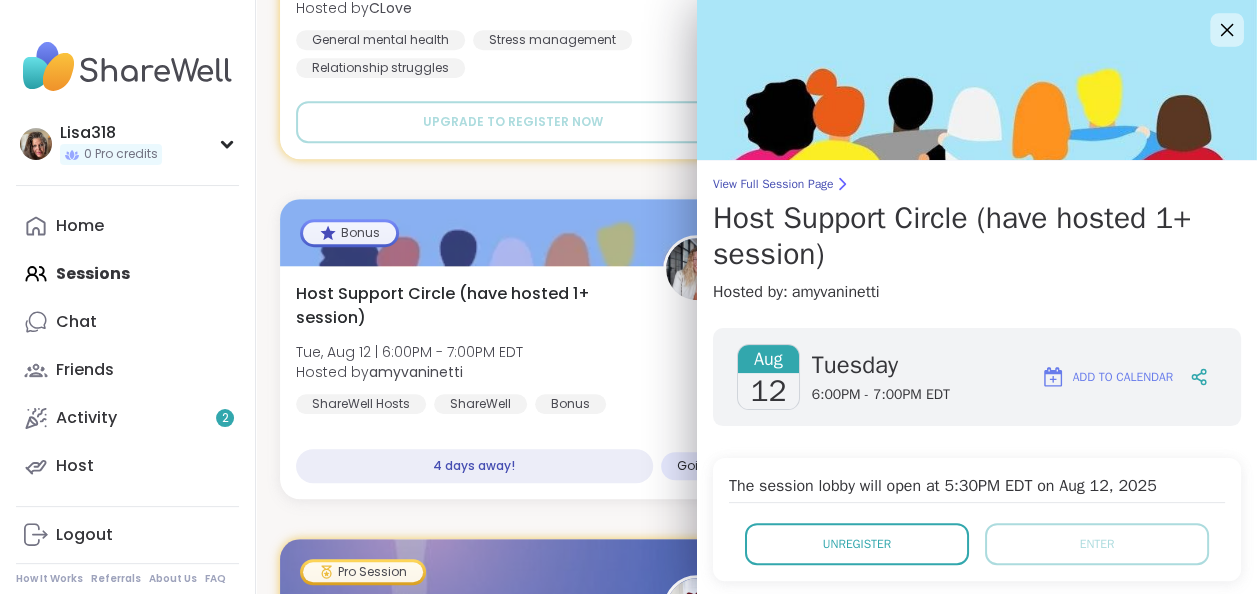 click 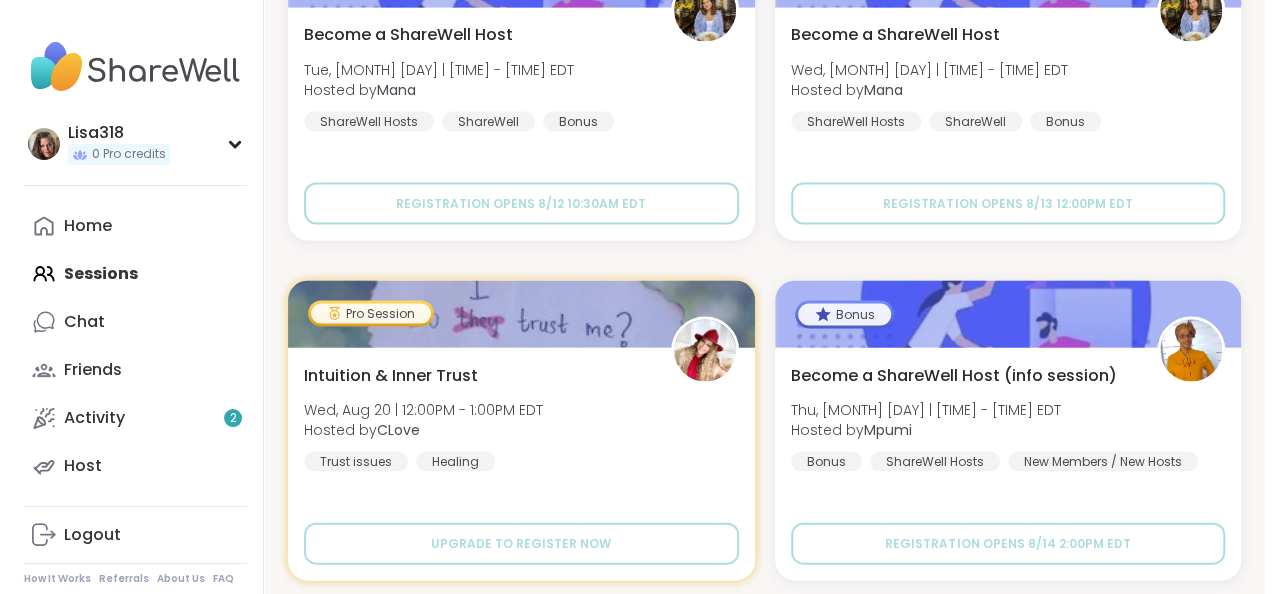 scroll, scrollTop: 1857, scrollLeft: 0, axis: vertical 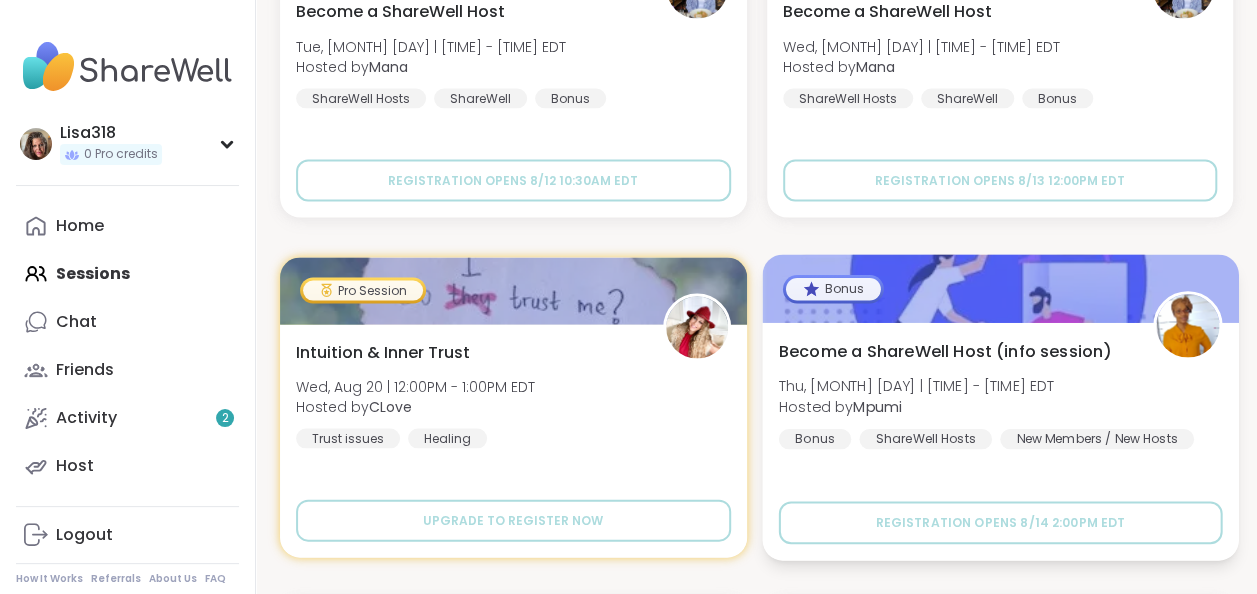 click on "Become a ShareWell Host (info session) Thu, Aug 21 | 2:00PM - 2:45PM EDT Hosted by  Mpumi Bonus ShareWell Hosts New Members / New Hosts" at bounding box center (999, 393) 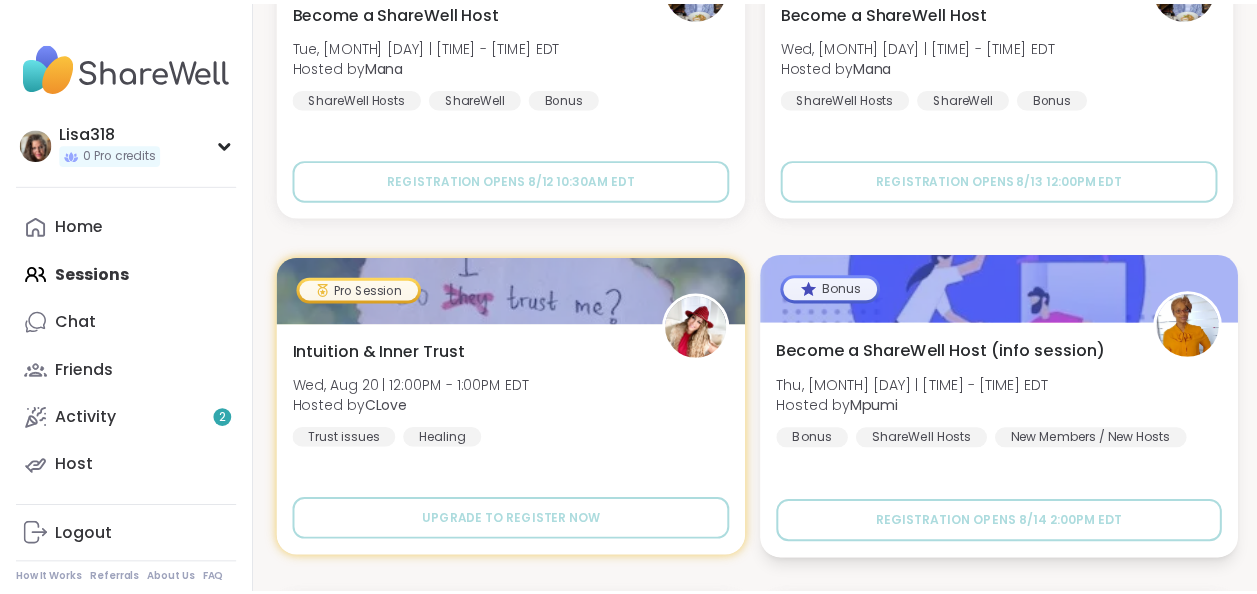 scroll, scrollTop: 8, scrollLeft: 0, axis: vertical 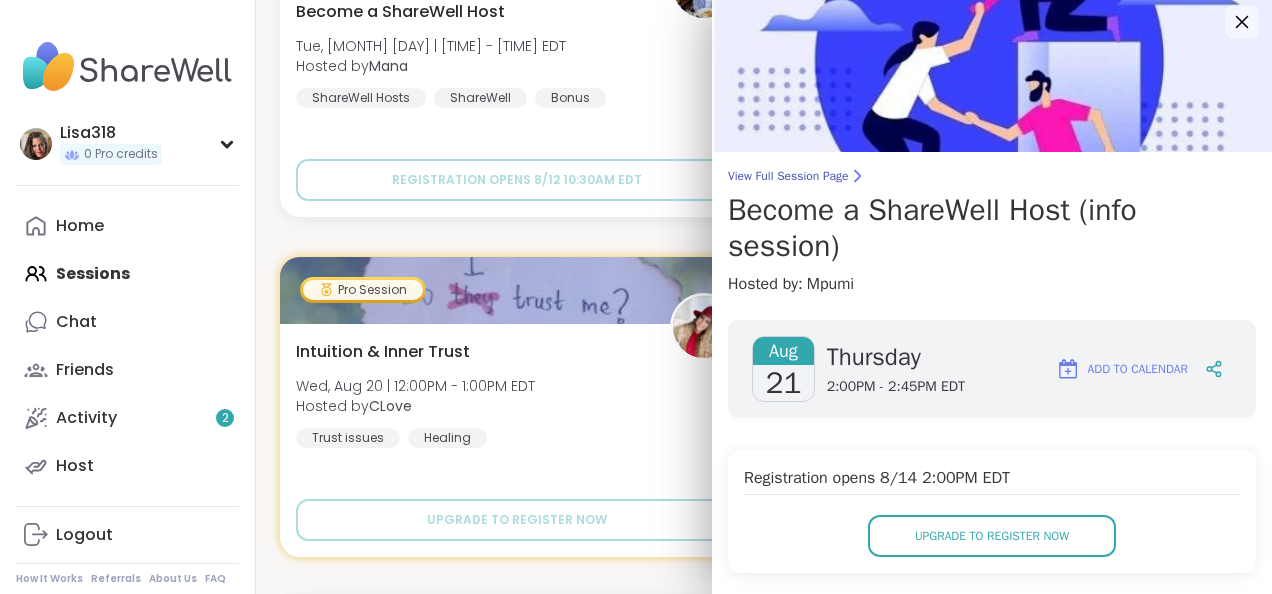 click 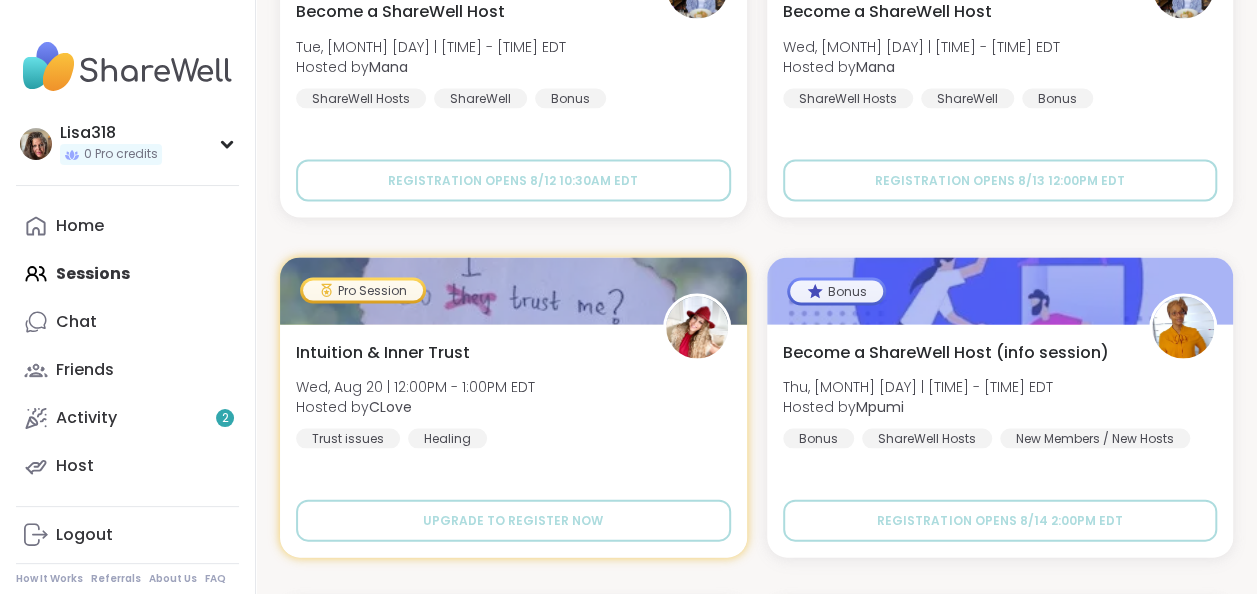 click on "Home Sessions Chat Friends Activity 2 Host" at bounding box center (127, 346) 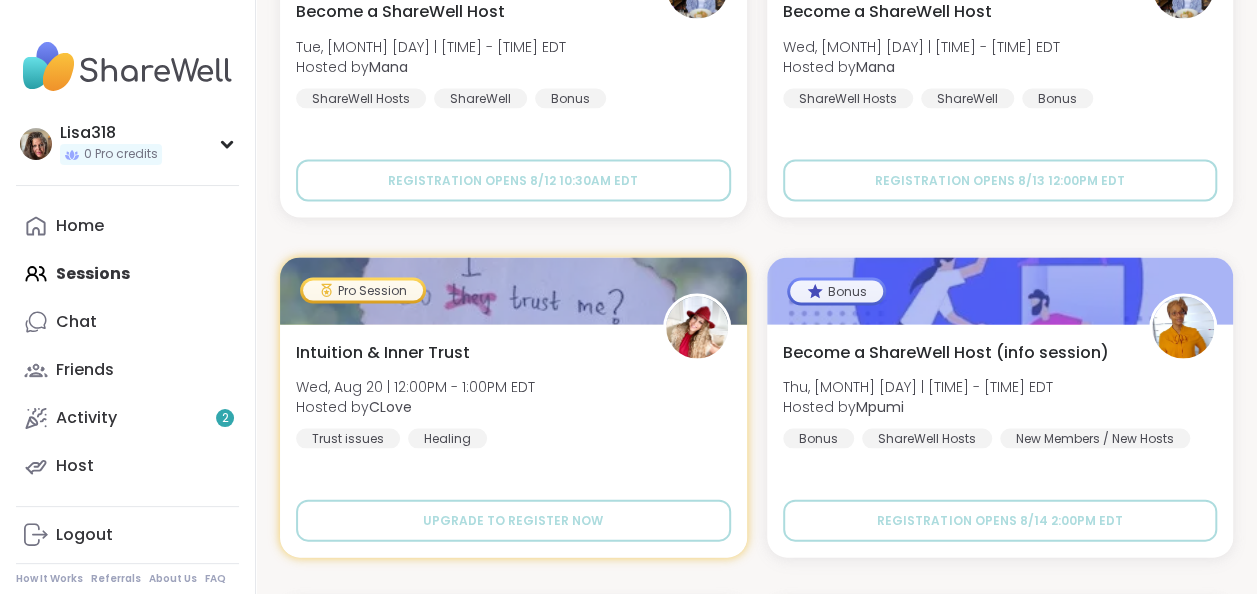 click on "Home Sessions Chat Friends Activity 2 Host" at bounding box center [127, 346] 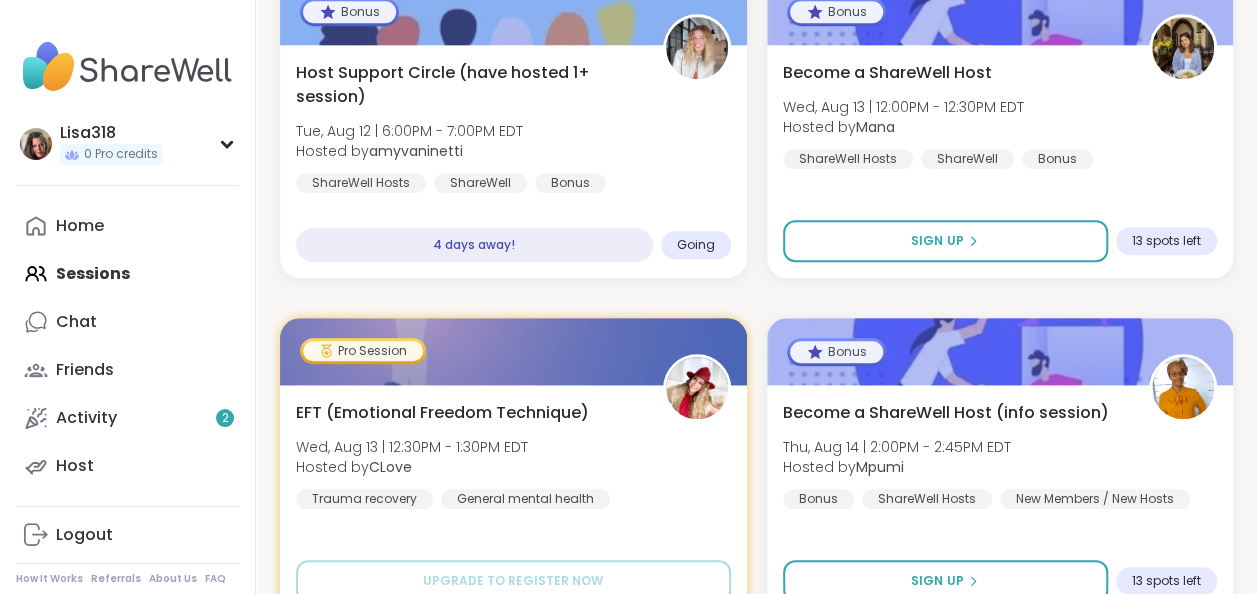 scroll, scrollTop: 0, scrollLeft: 0, axis: both 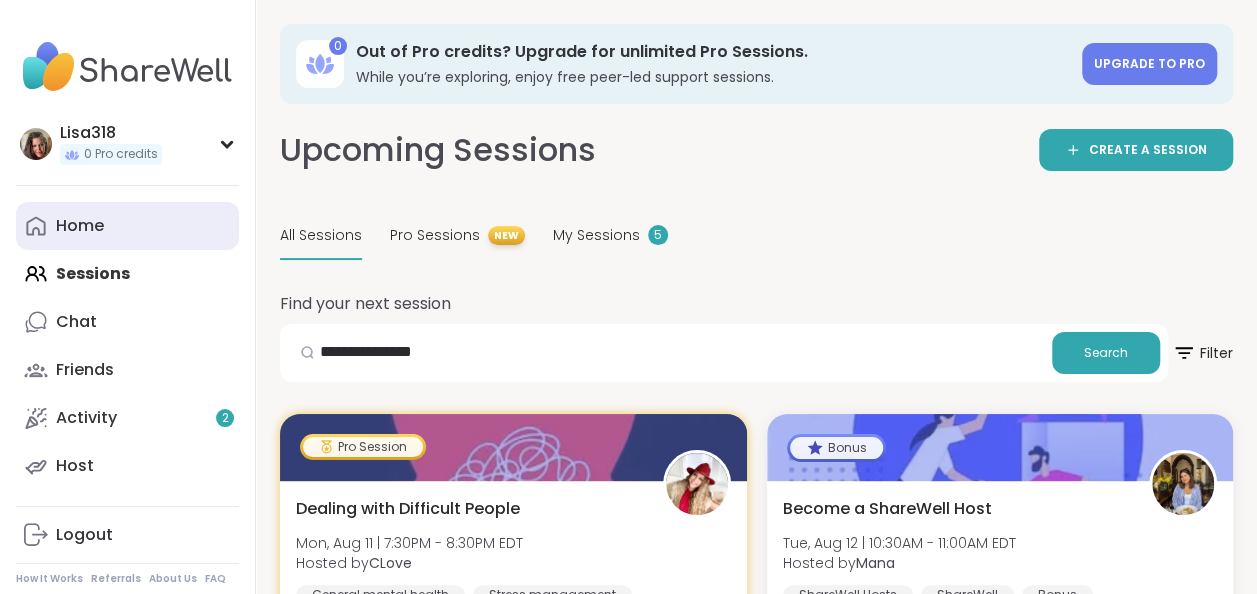 click on "Home" at bounding box center [80, 226] 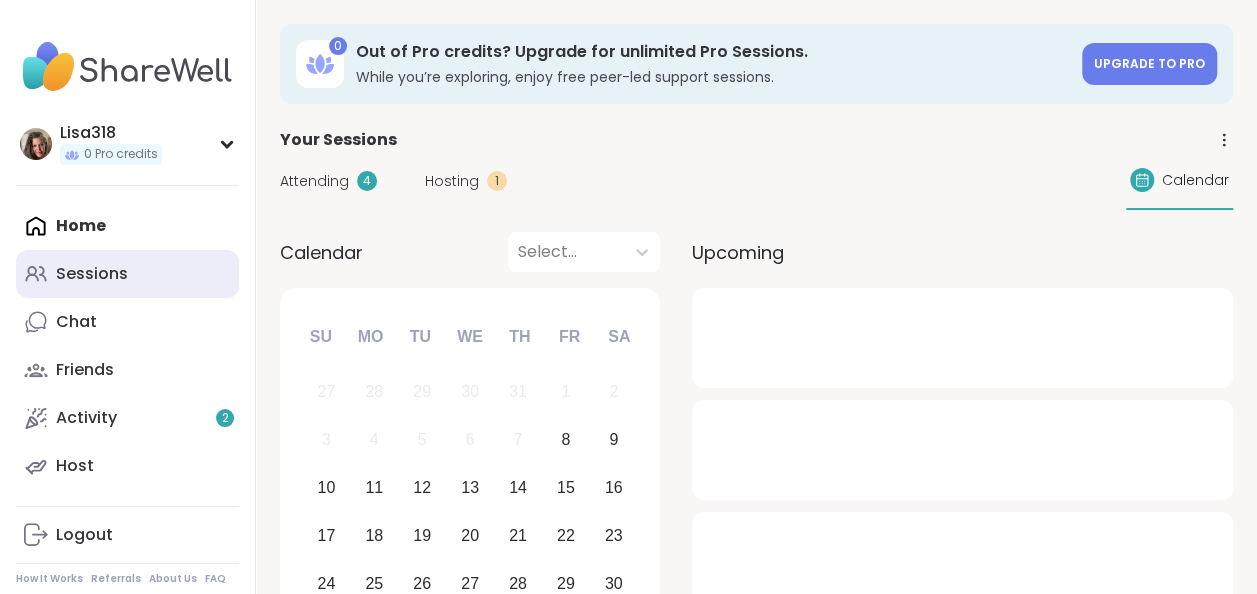 click on "Sessions" at bounding box center (92, 274) 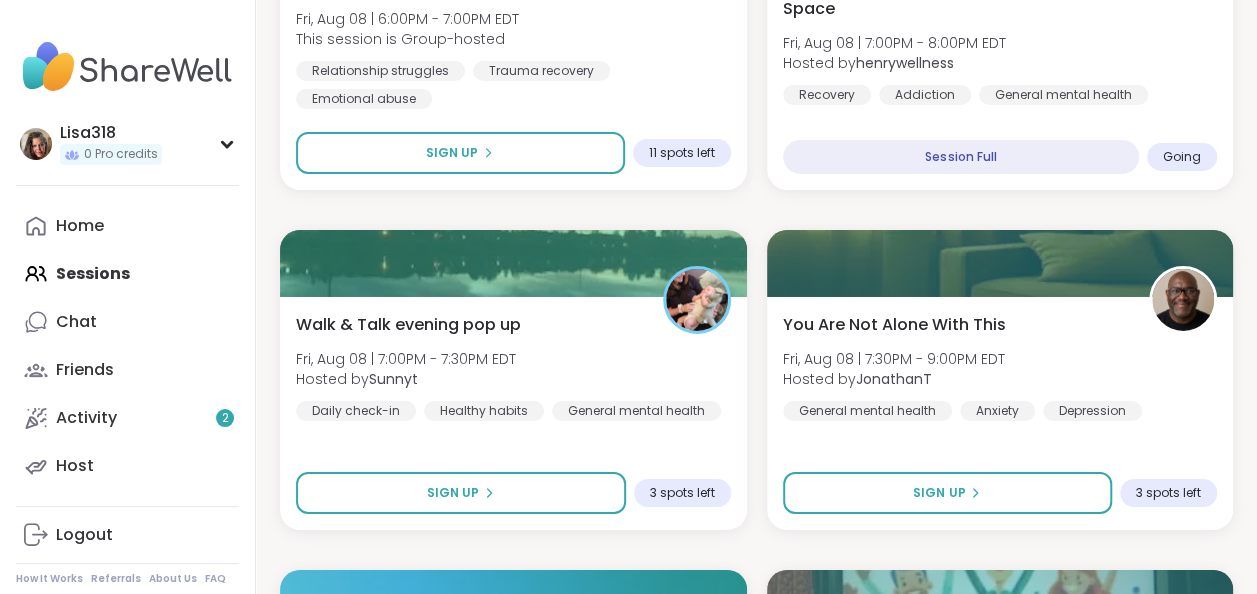 scroll, scrollTop: 3245, scrollLeft: 0, axis: vertical 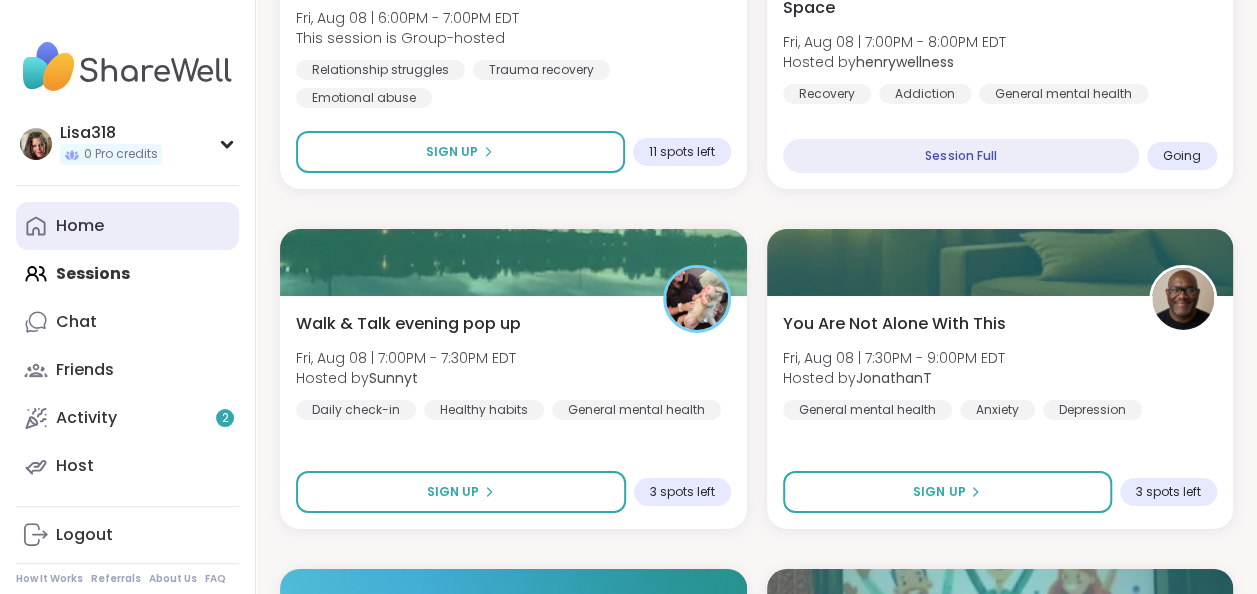 click on "Home" at bounding box center (80, 226) 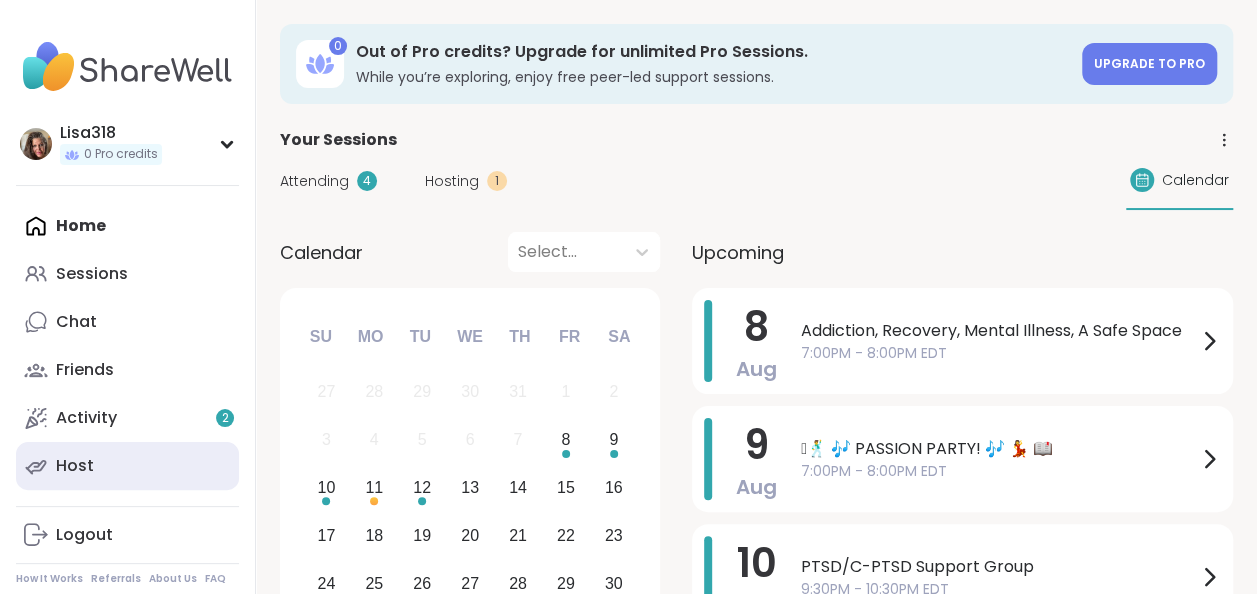 click on "Host" at bounding box center (127, 466) 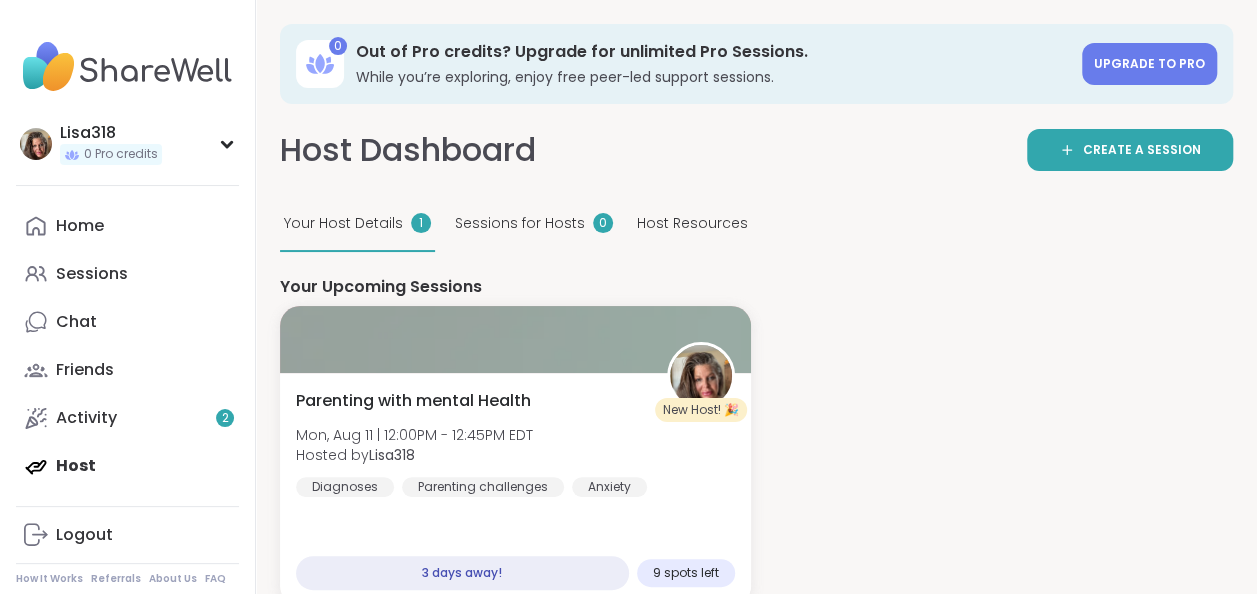 scroll, scrollTop: 0, scrollLeft: 0, axis: both 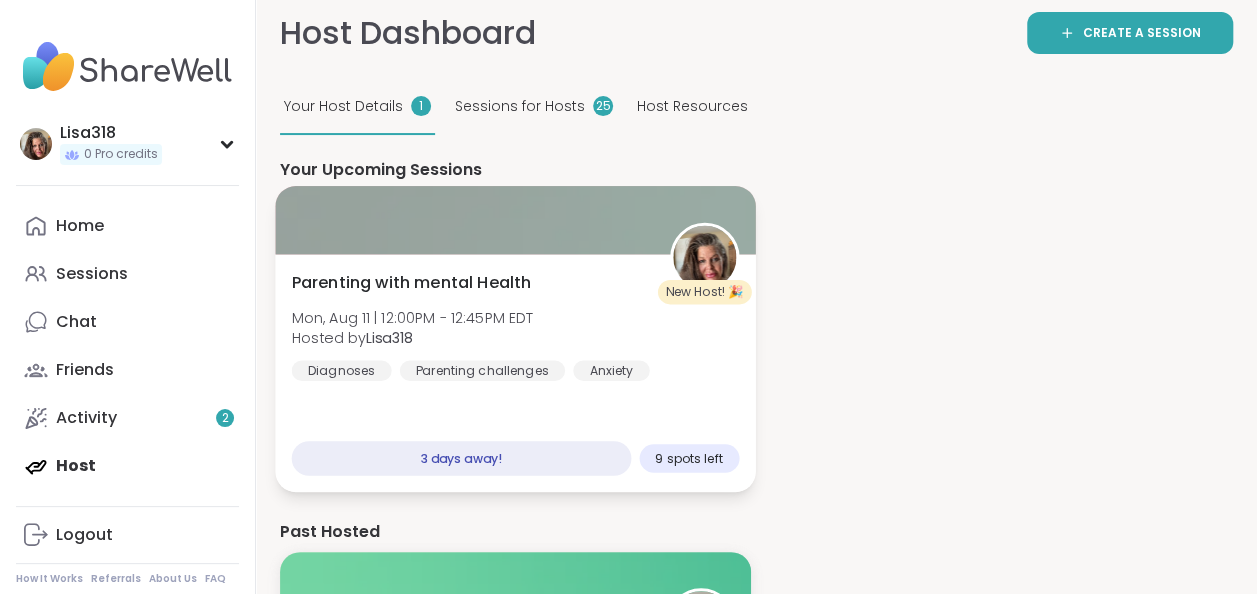 click at bounding box center (515, 220) 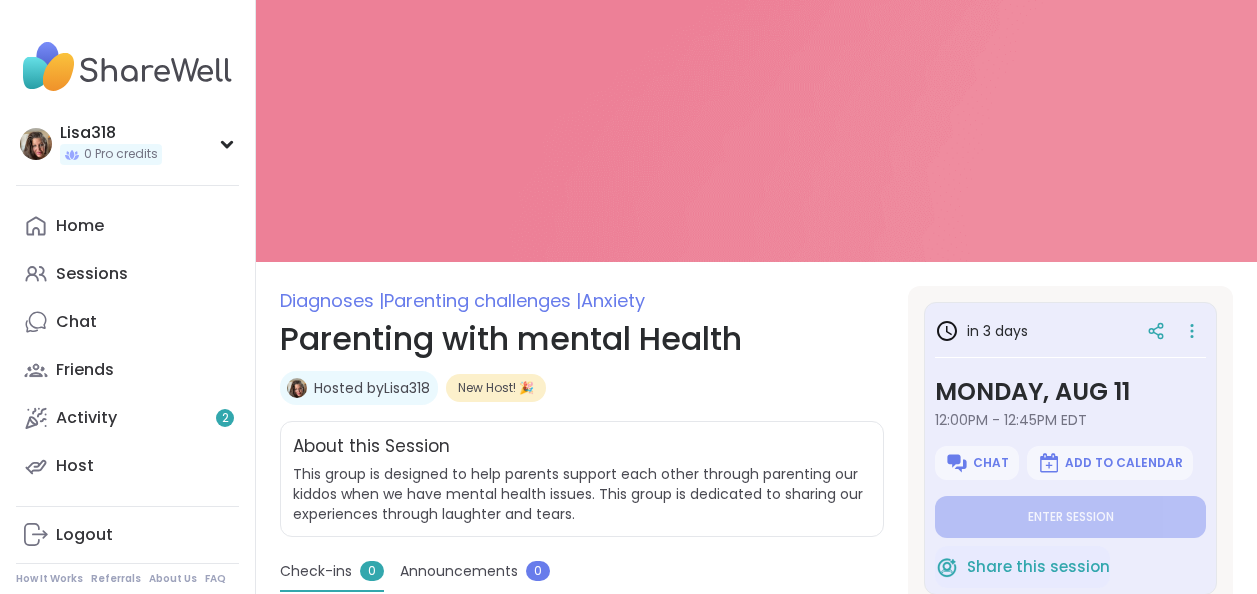 scroll, scrollTop: 0, scrollLeft: 0, axis: both 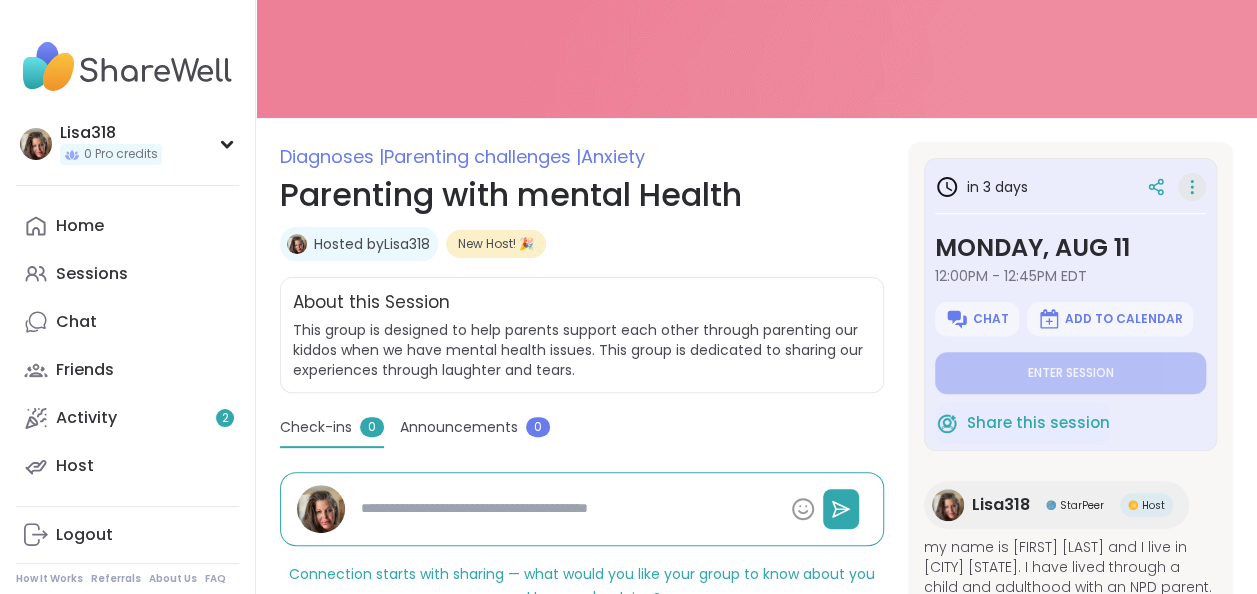 click 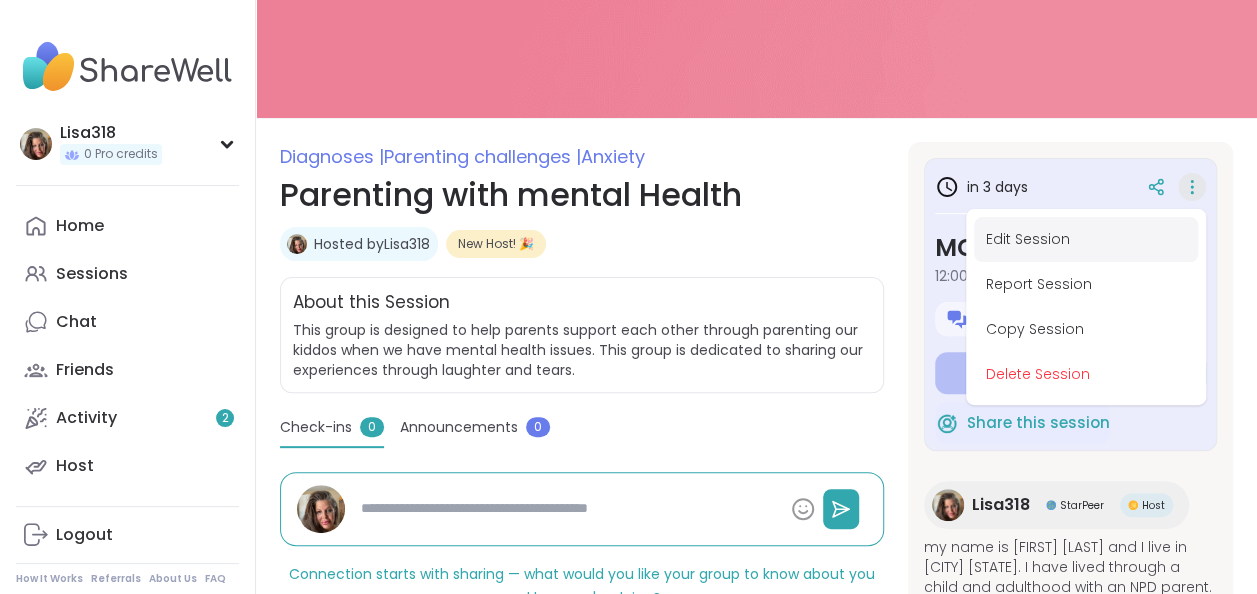 click on "Edit Session" at bounding box center [1086, 239] 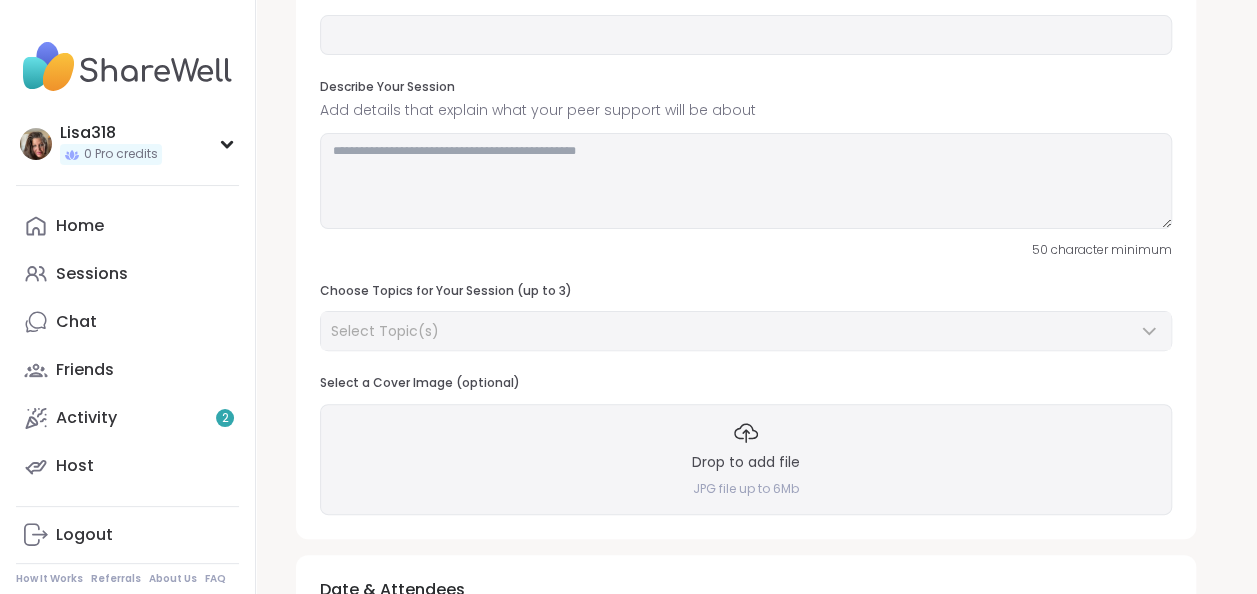 scroll, scrollTop: 0, scrollLeft: 0, axis: both 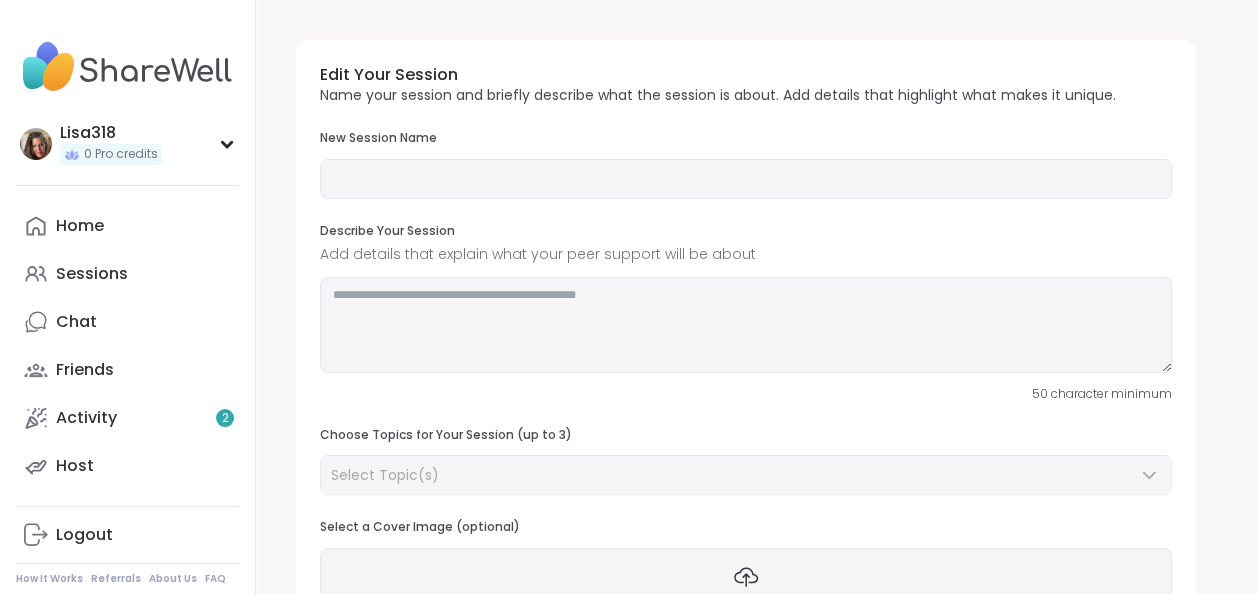 type on "**********" 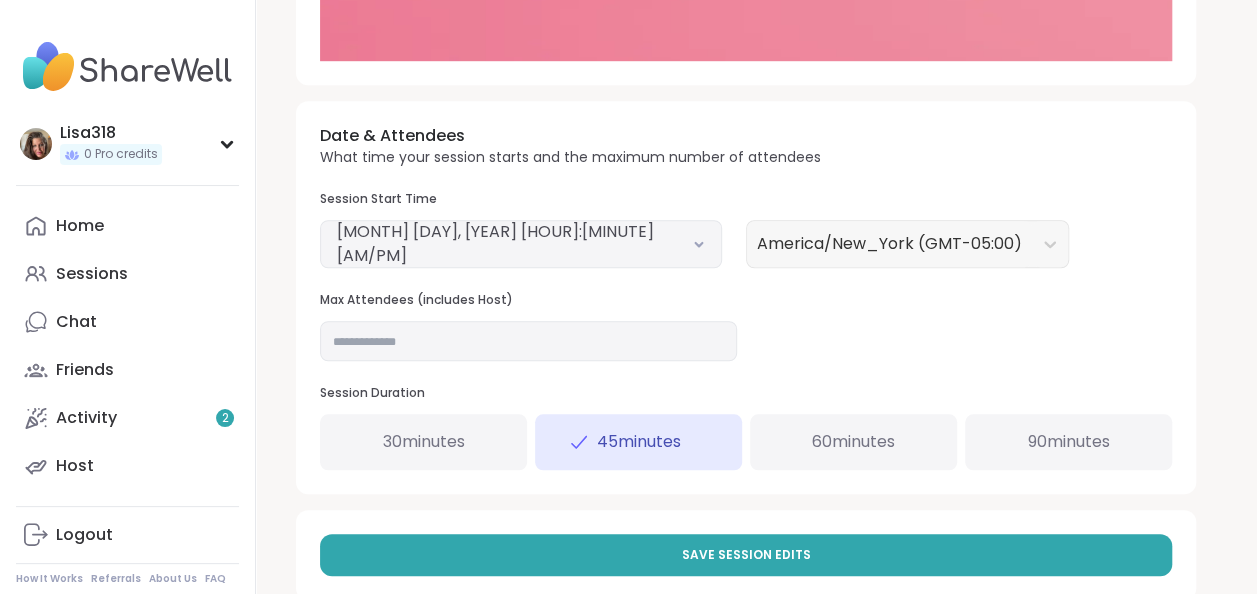 scroll, scrollTop: 708, scrollLeft: 0, axis: vertical 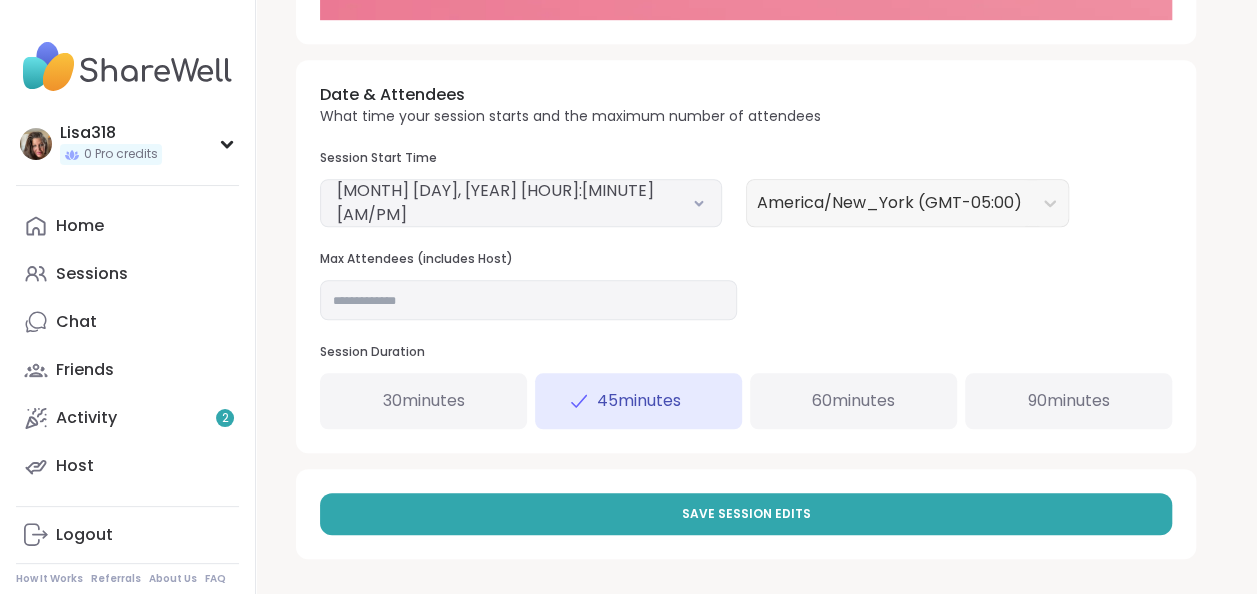 click 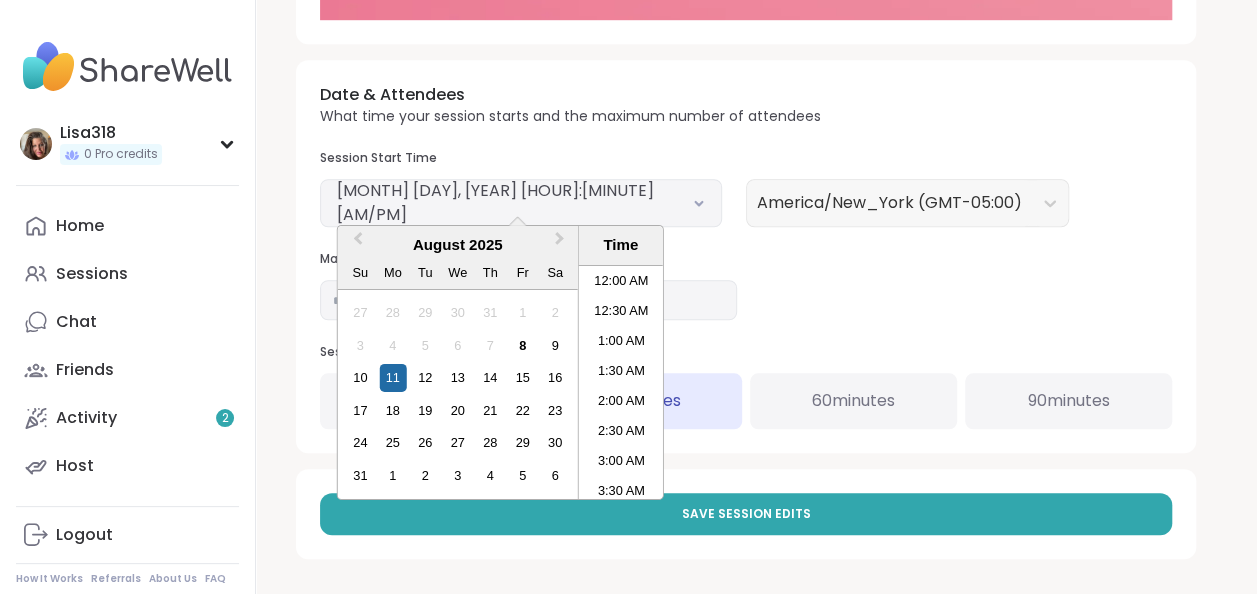 scroll, scrollTop: 618, scrollLeft: 0, axis: vertical 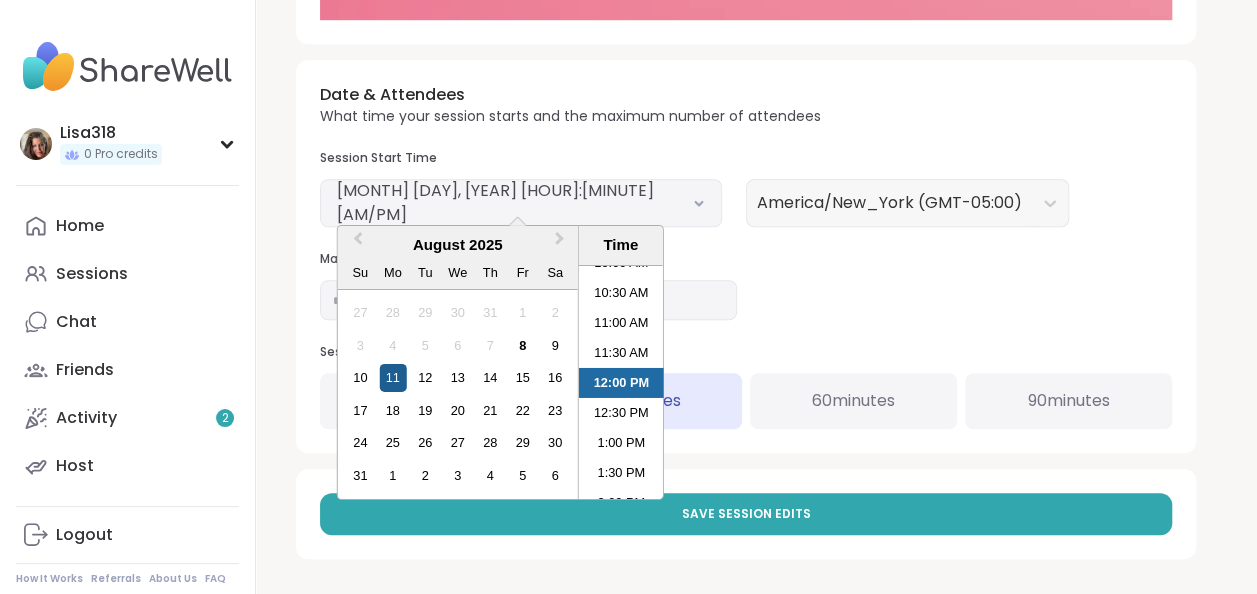 click on "11" at bounding box center [392, 377] 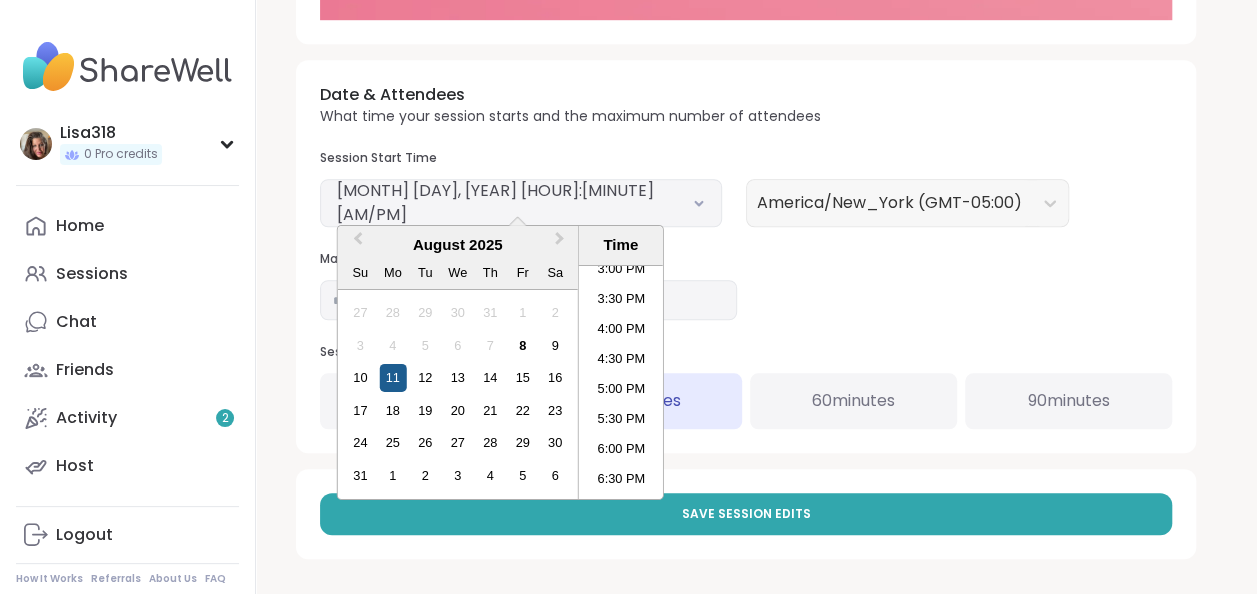 scroll, scrollTop: 914, scrollLeft: 0, axis: vertical 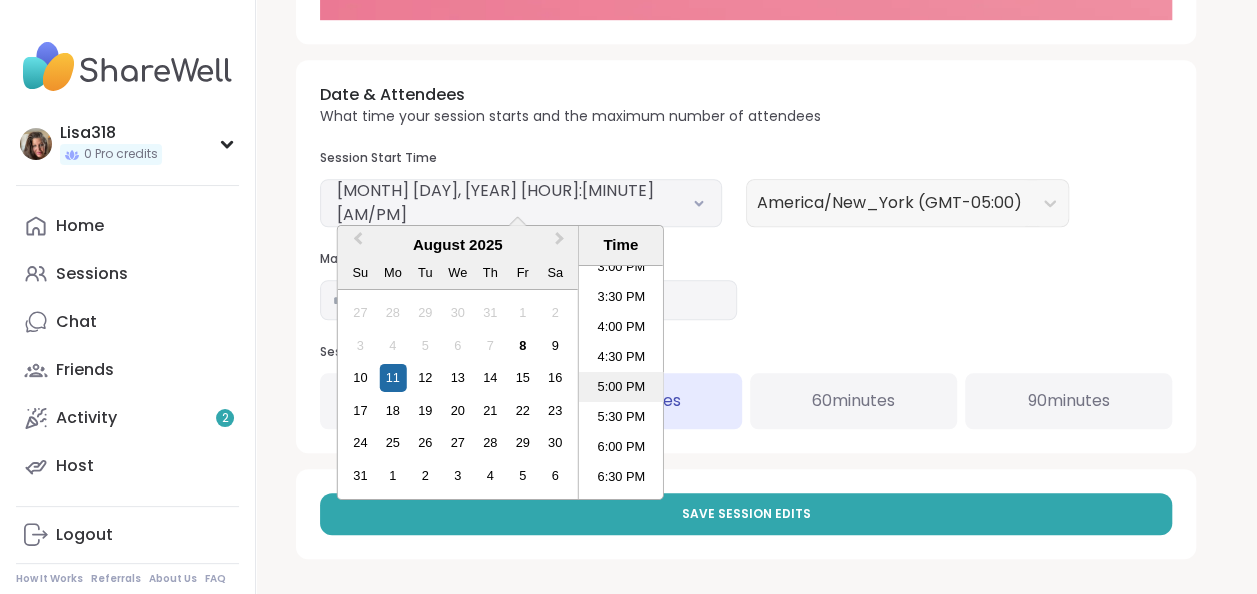 click on "5:00 PM" at bounding box center (621, 387) 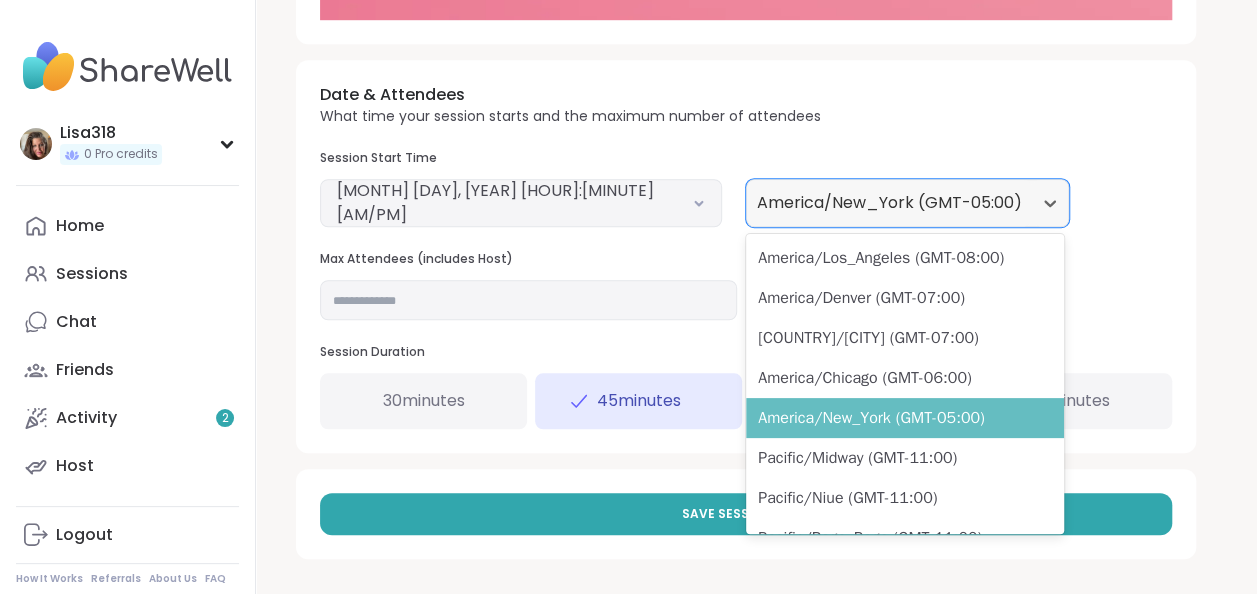 click on "America/New_York (GMT-05:00)" at bounding box center [905, 418] 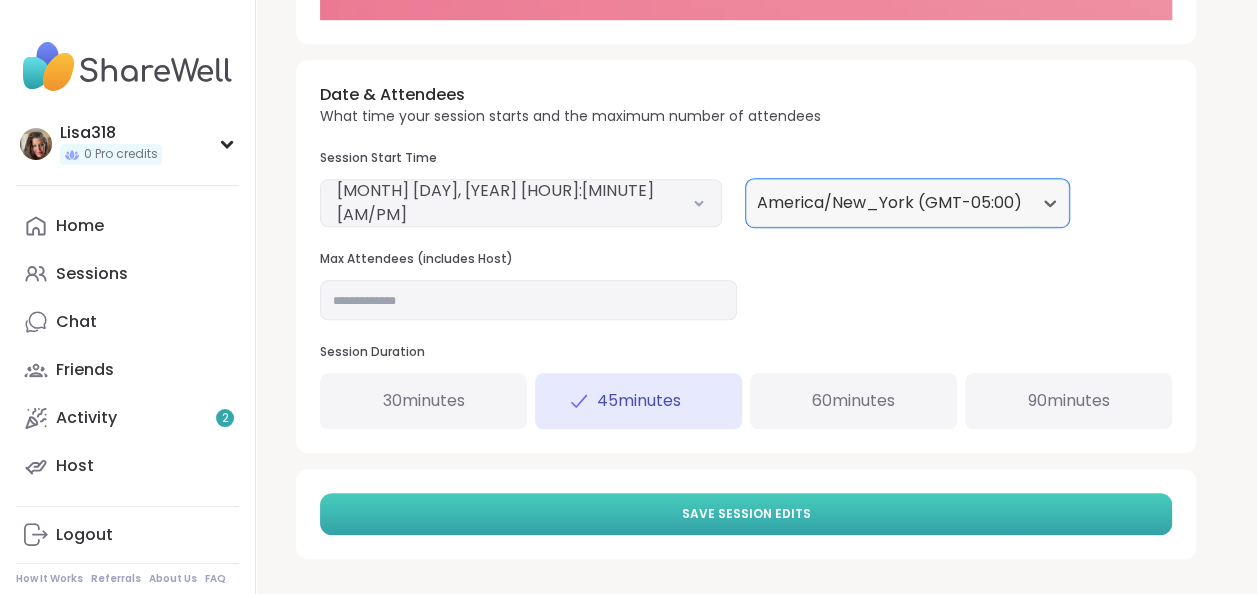 click on "Save Session Edits" at bounding box center [746, 514] 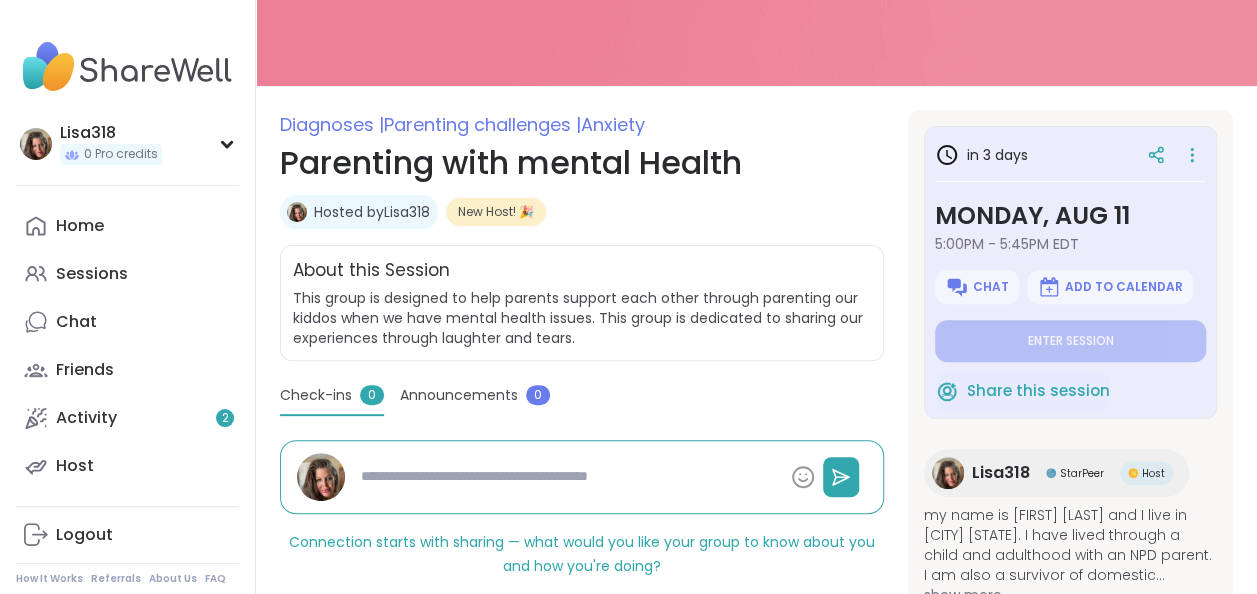 scroll, scrollTop: 180, scrollLeft: 0, axis: vertical 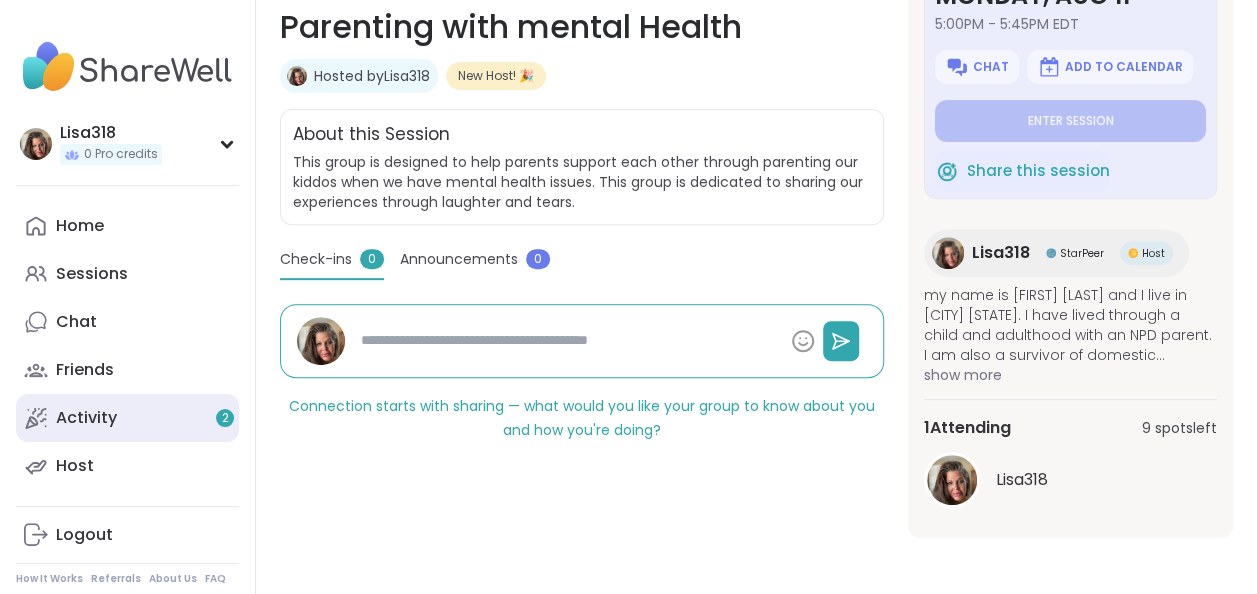 click on "Activity 2" at bounding box center (86, 418) 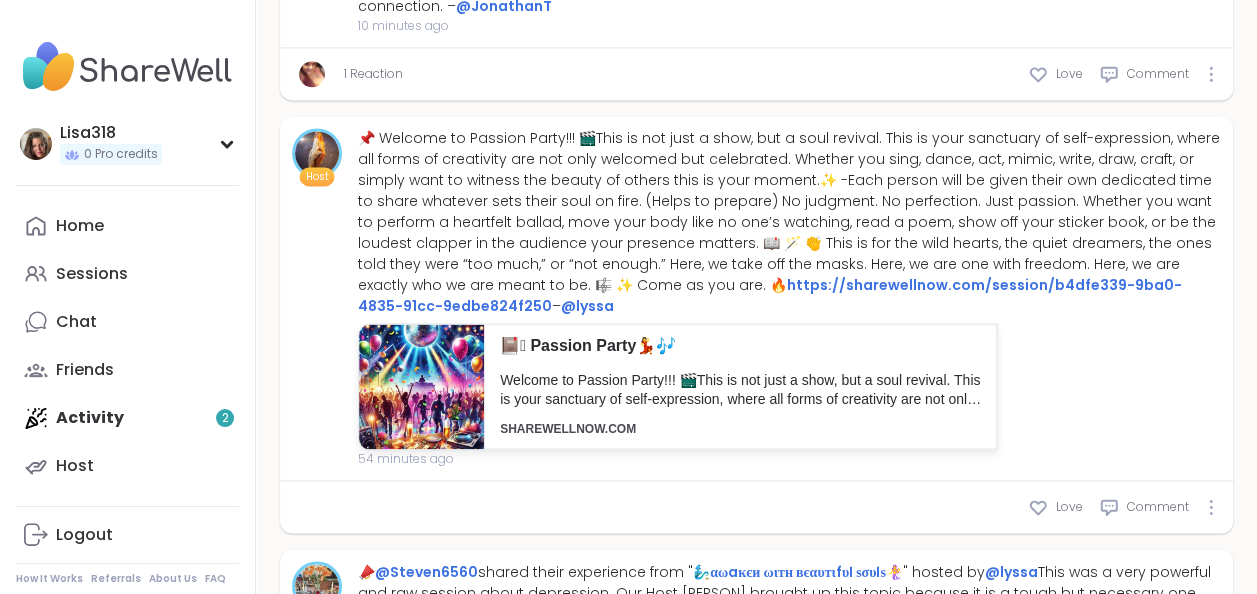 scroll, scrollTop: 1340, scrollLeft: 0, axis: vertical 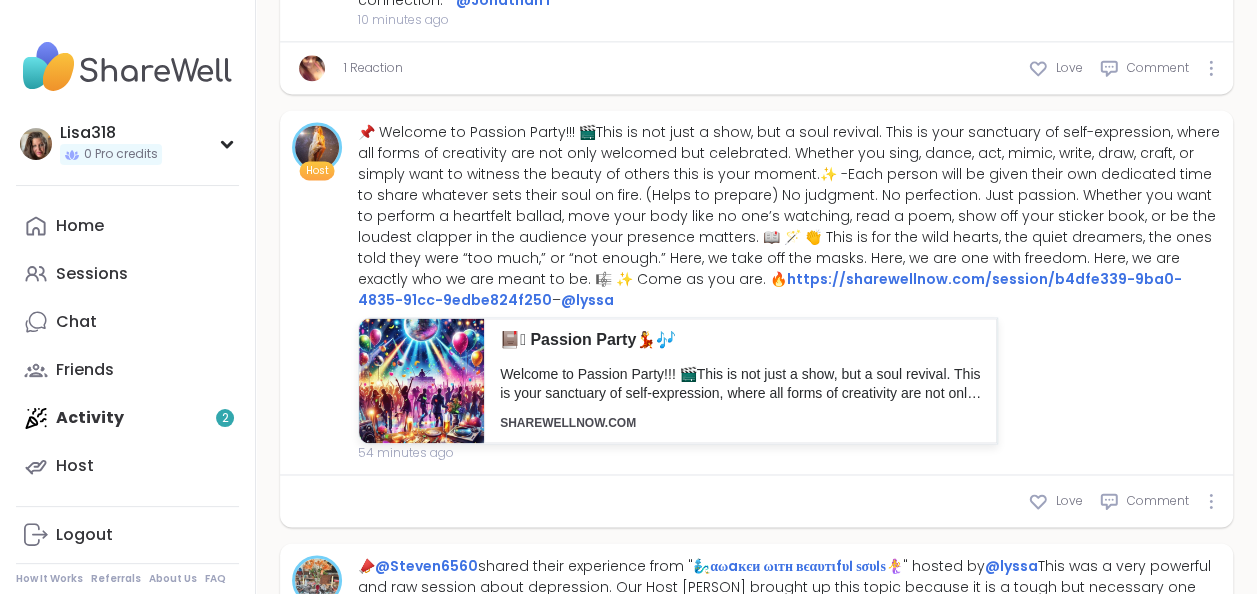 click at bounding box center (317, 147) 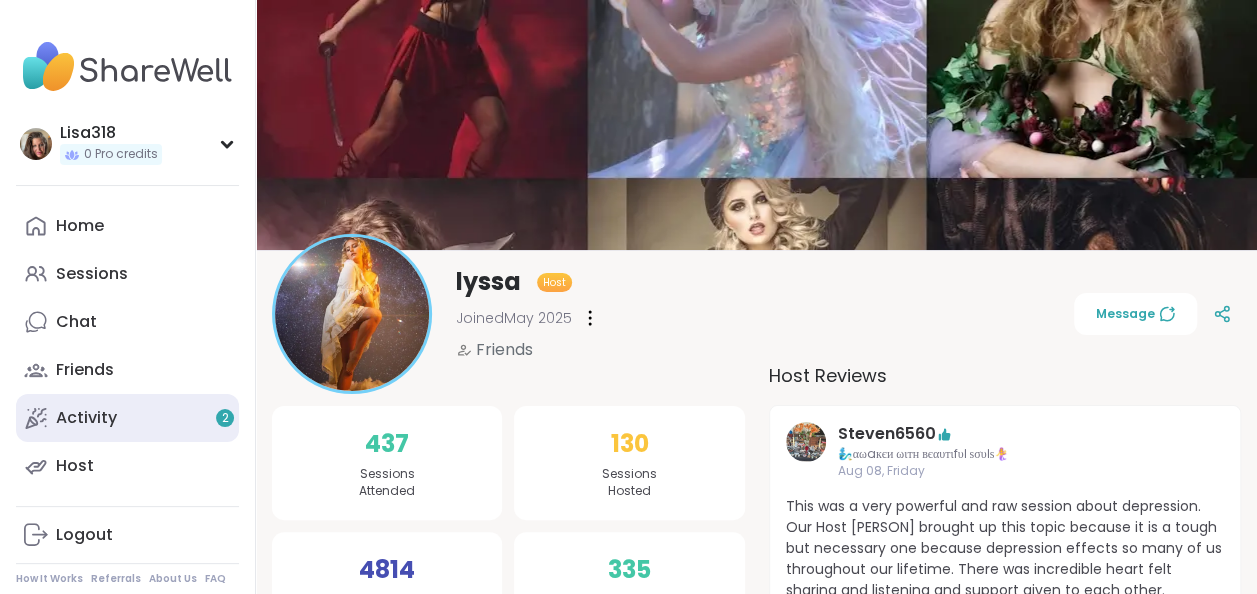 click on "Activity 2" at bounding box center (86, 418) 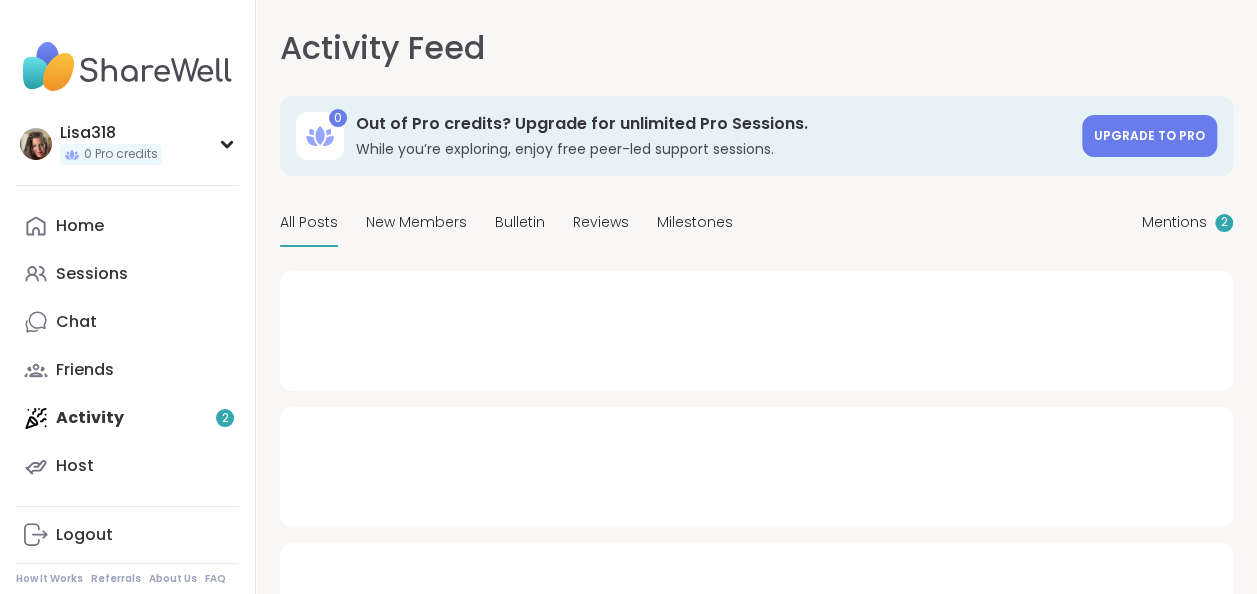 type on "*" 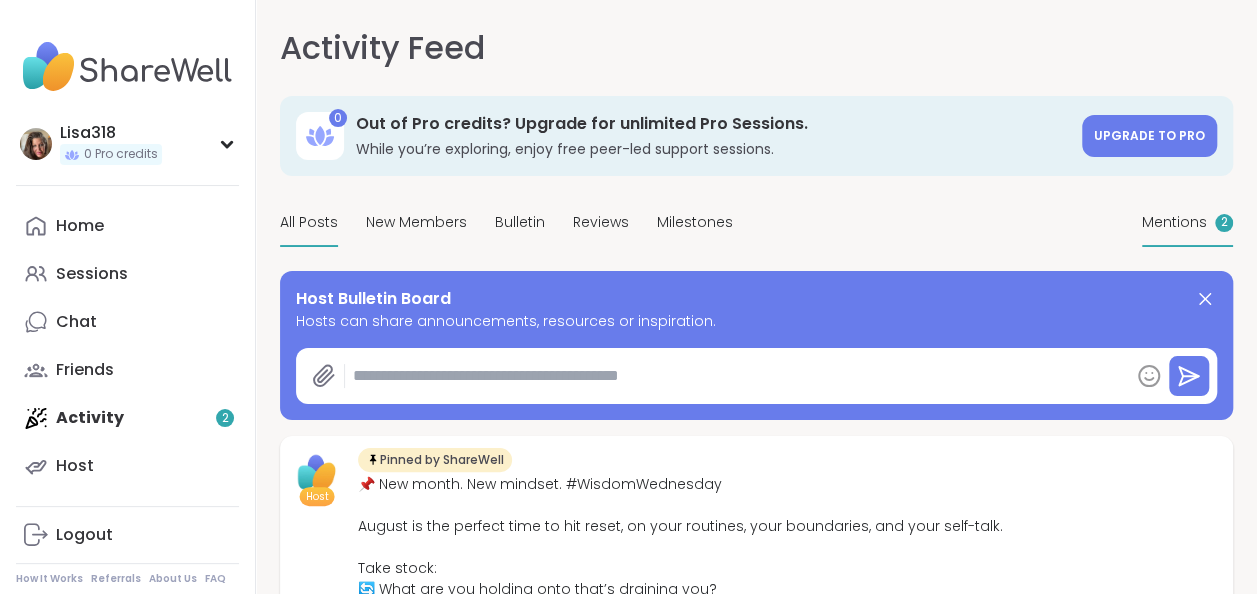 click on "Mentions 2" at bounding box center [1187, 223] 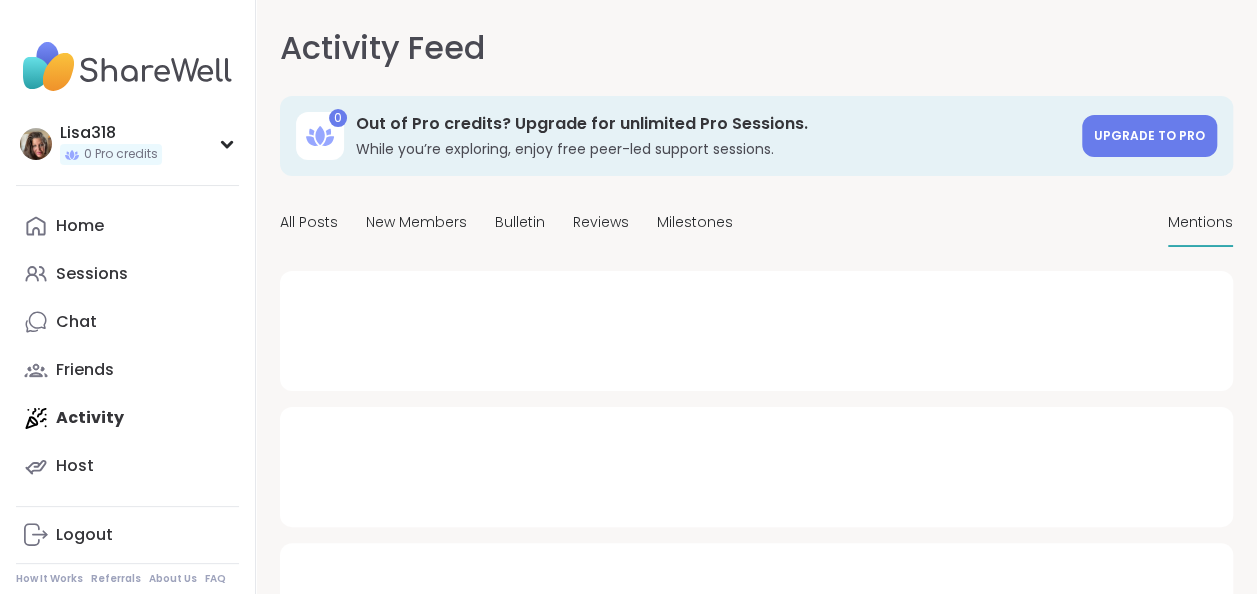 click on "Mentions" at bounding box center [1200, 223] 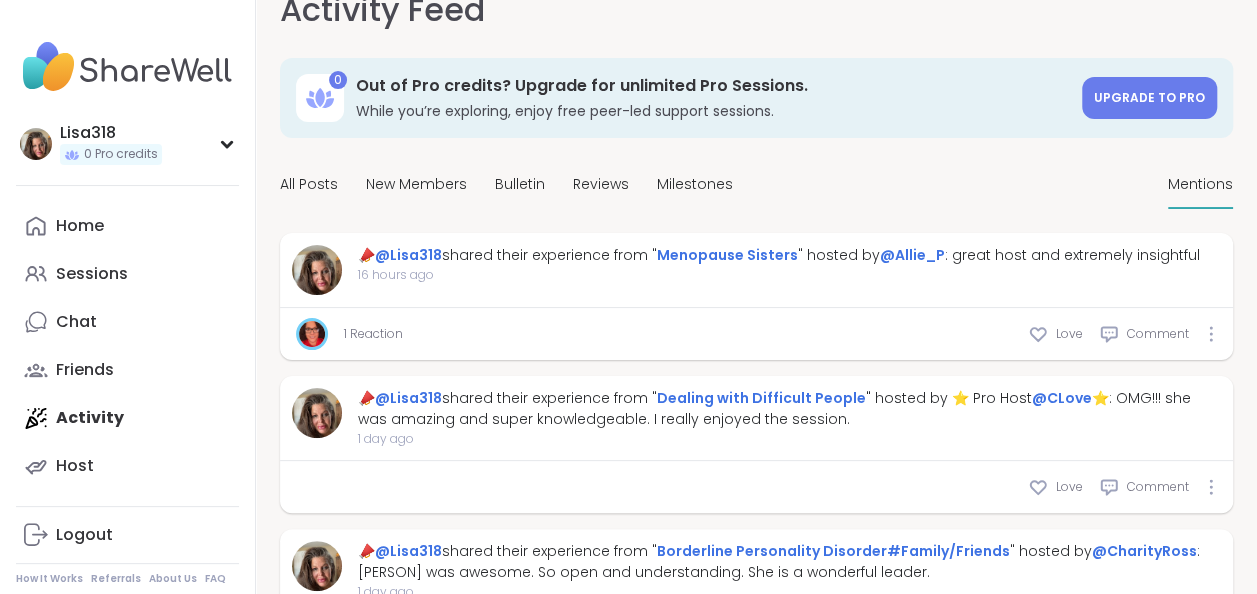 scroll, scrollTop: 0, scrollLeft: 0, axis: both 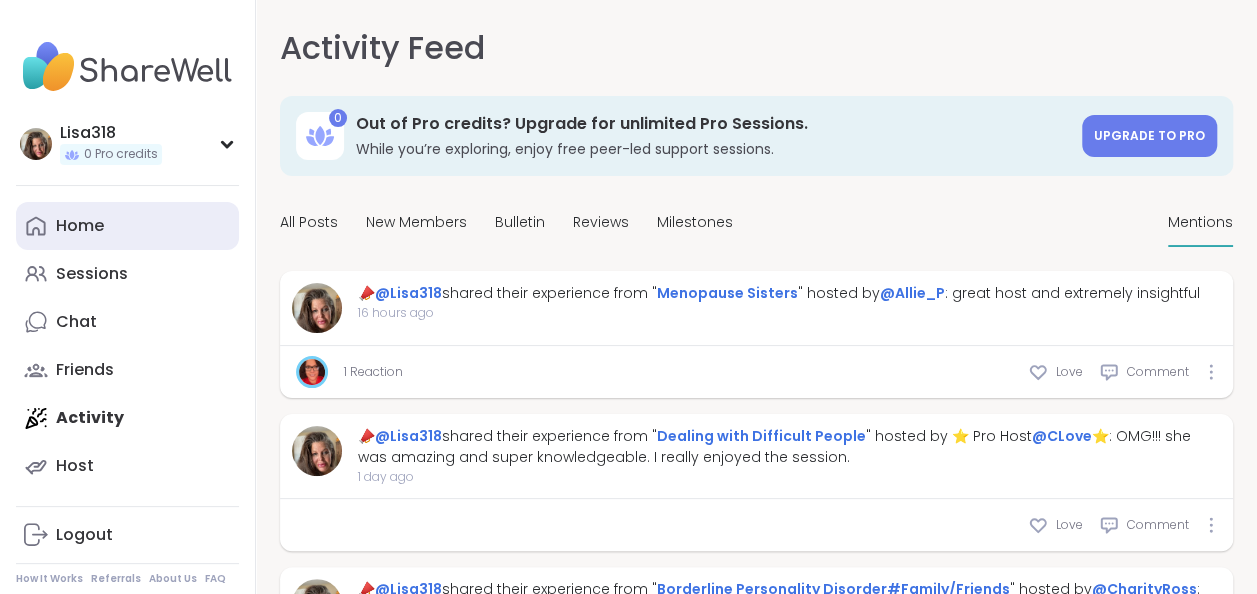 click on "Home" at bounding box center (127, 226) 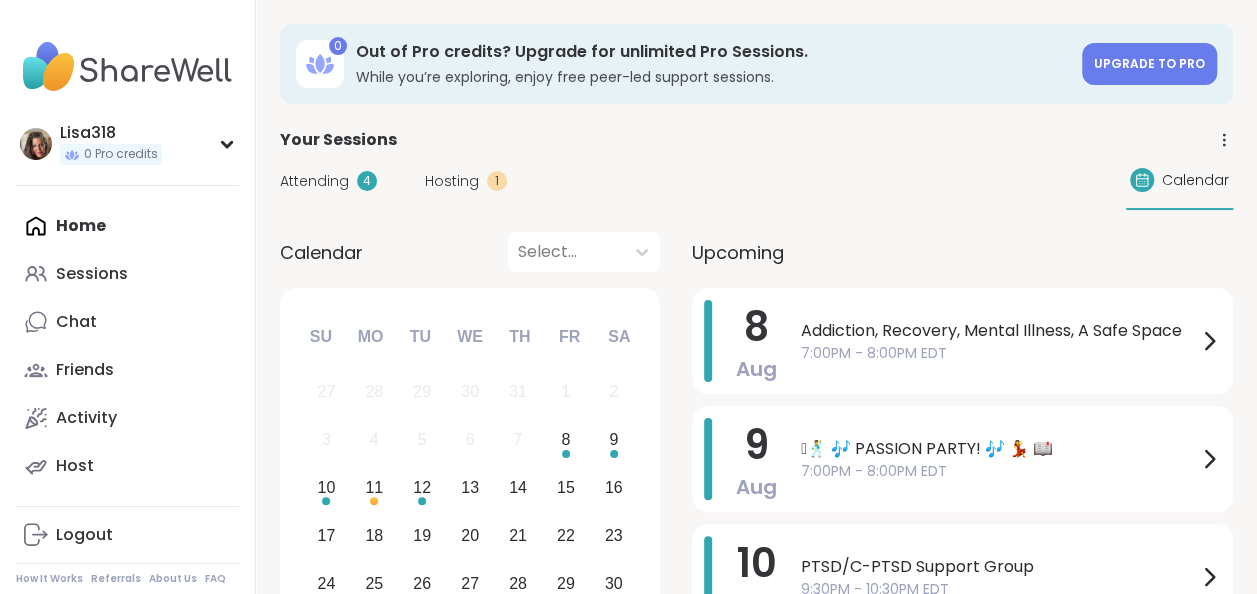 click on "Sessions" at bounding box center [127, 274] 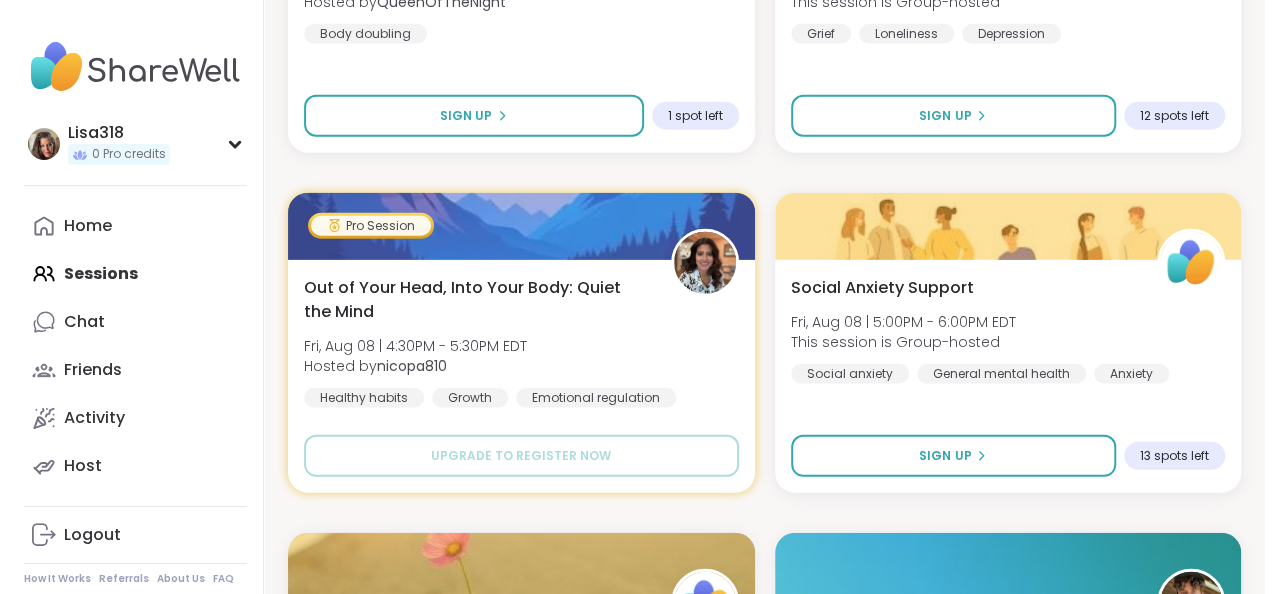scroll, scrollTop: 2640, scrollLeft: 0, axis: vertical 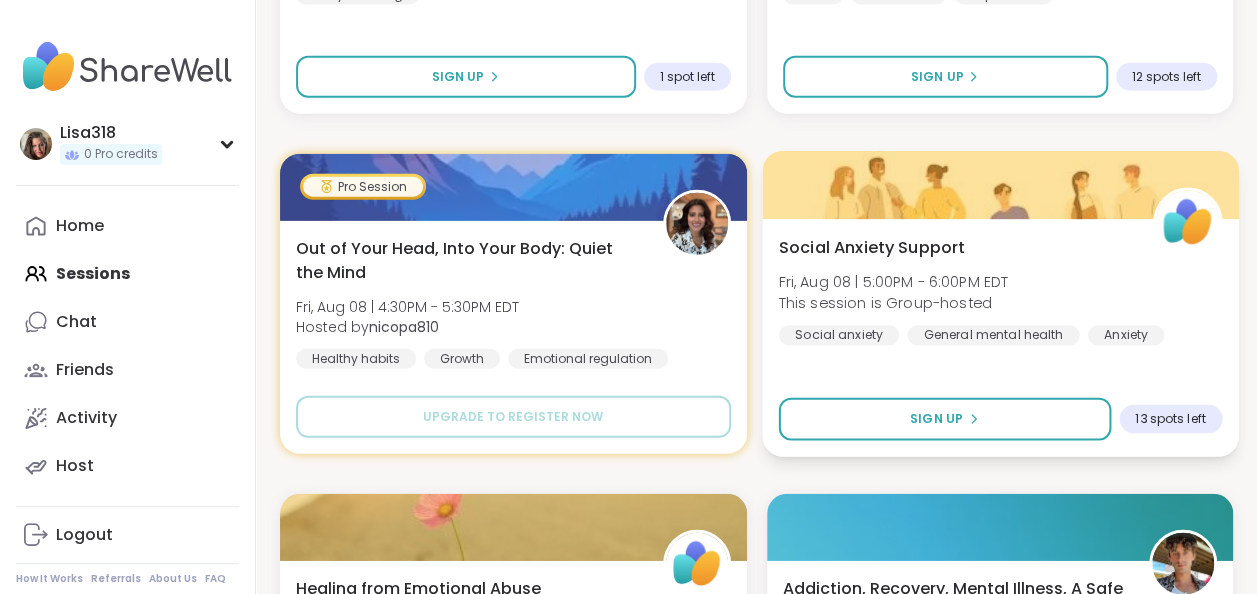 click on "13 spots left" at bounding box center [1170, 419] 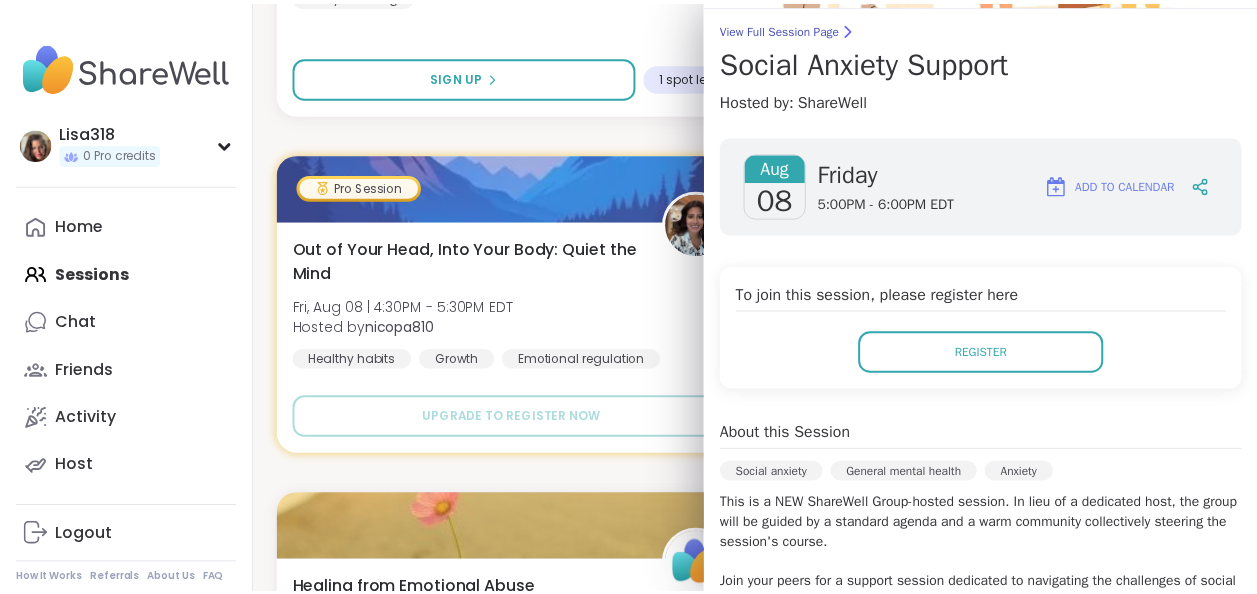 scroll, scrollTop: 0, scrollLeft: 0, axis: both 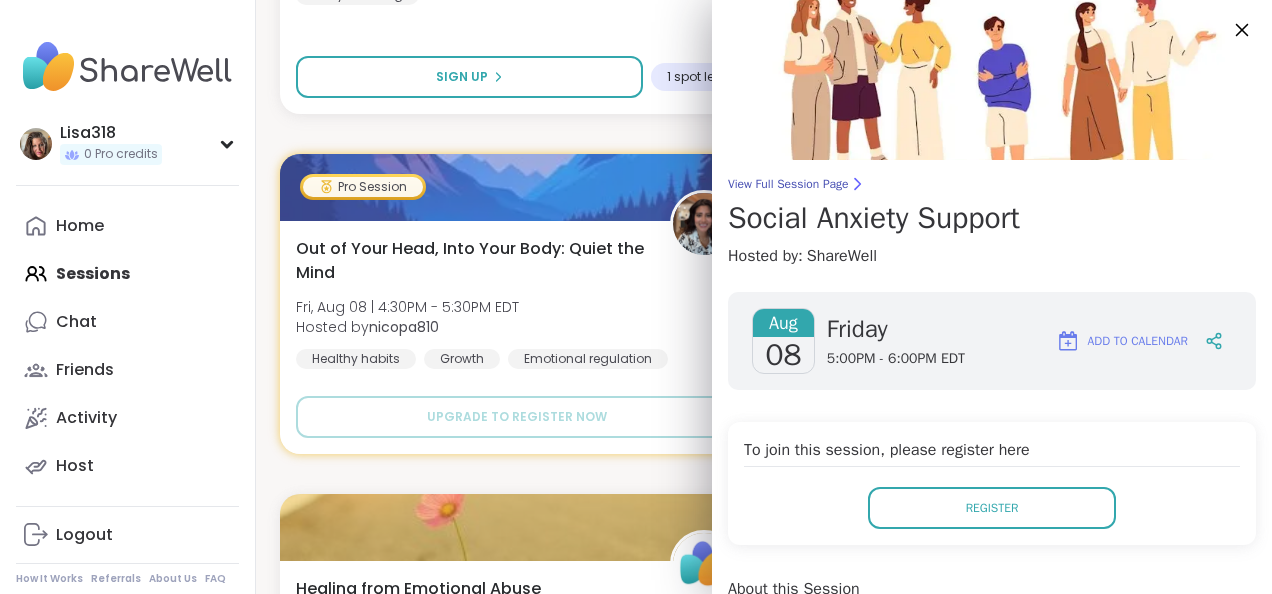 click 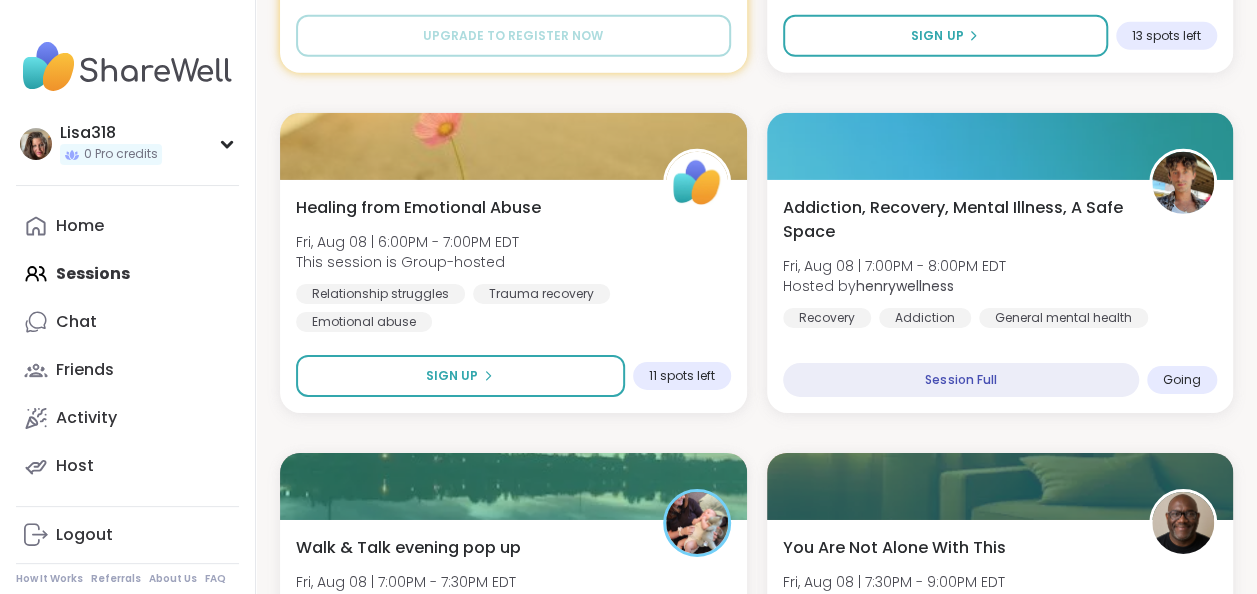 scroll, scrollTop: 3019, scrollLeft: 0, axis: vertical 